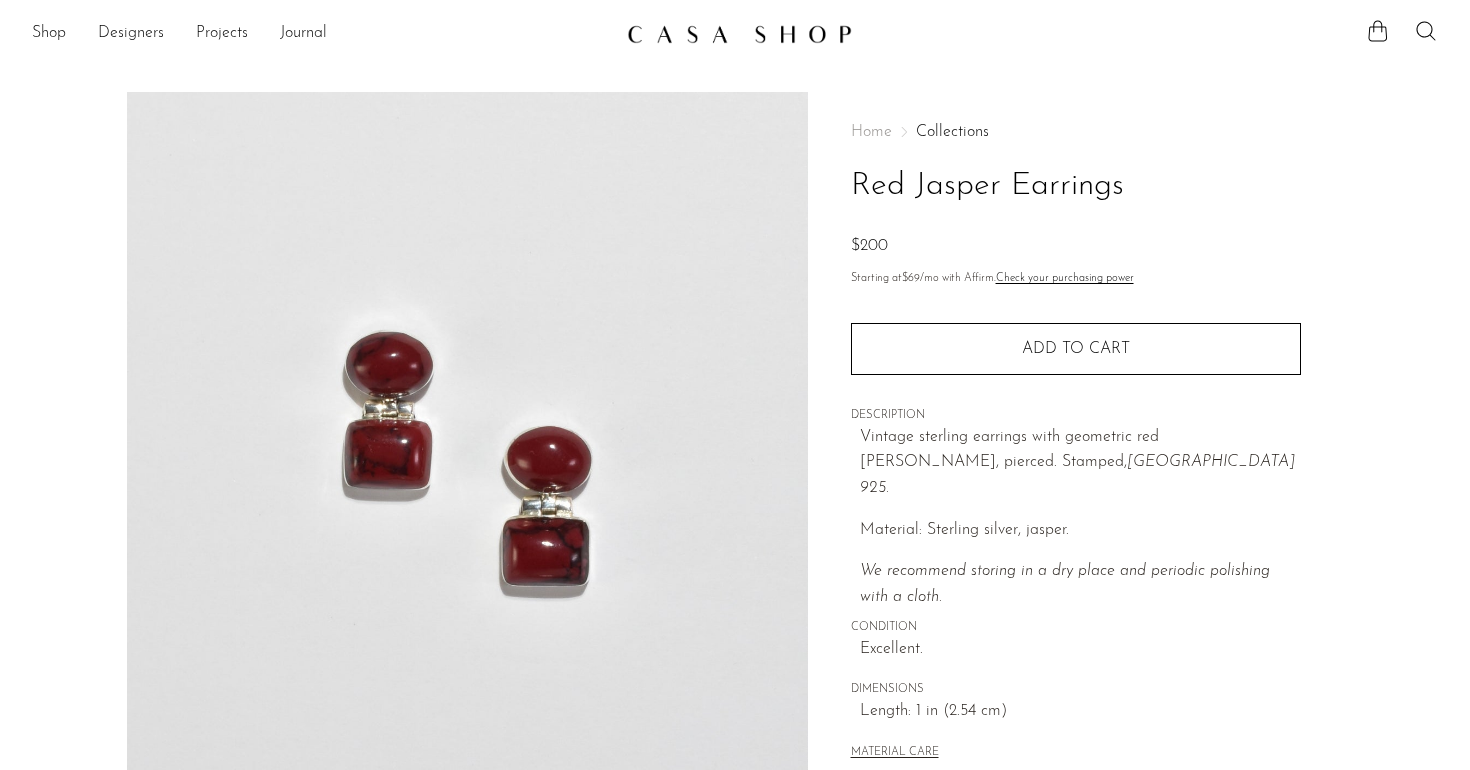 scroll, scrollTop: 0, scrollLeft: 0, axis: both 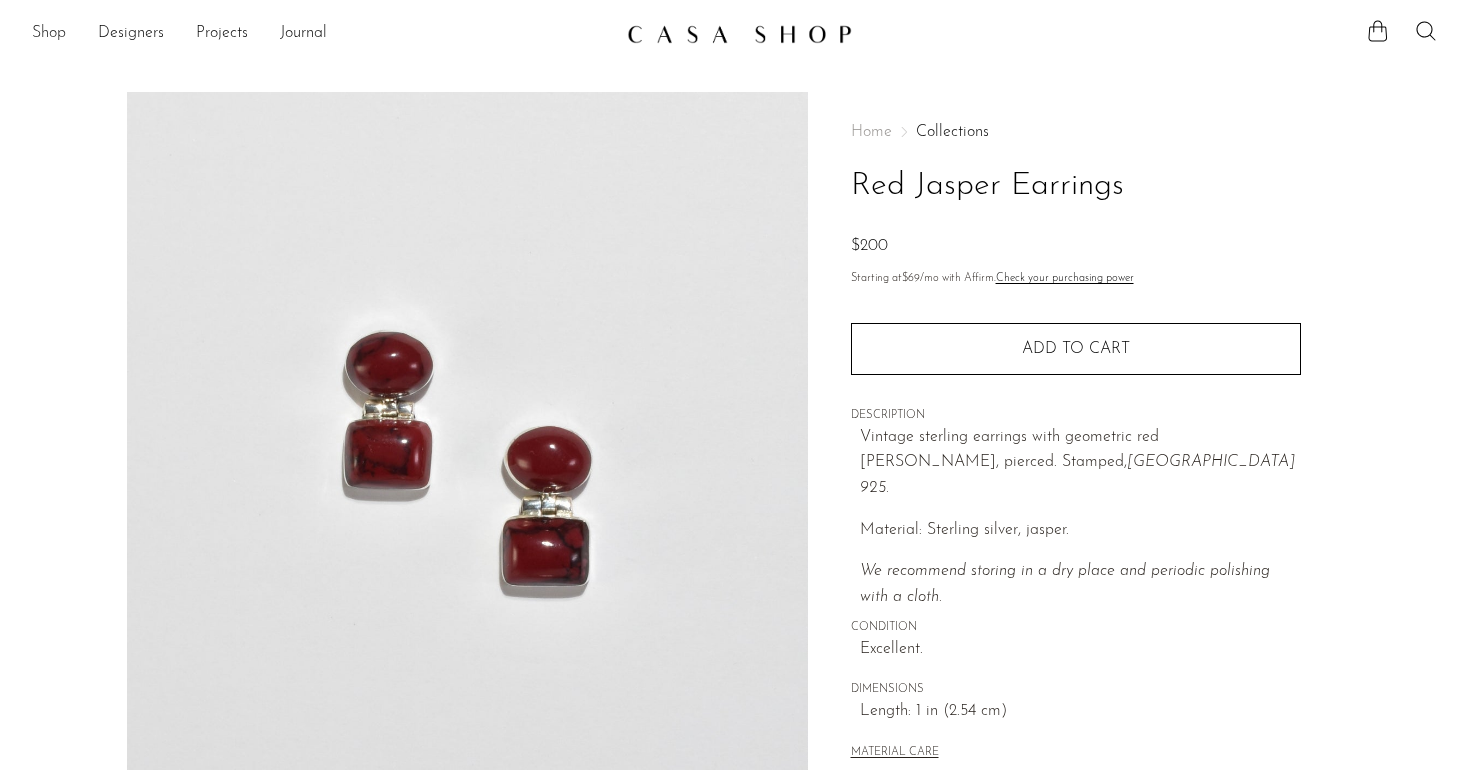 click on "Shop" at bounding box center [49, 34] 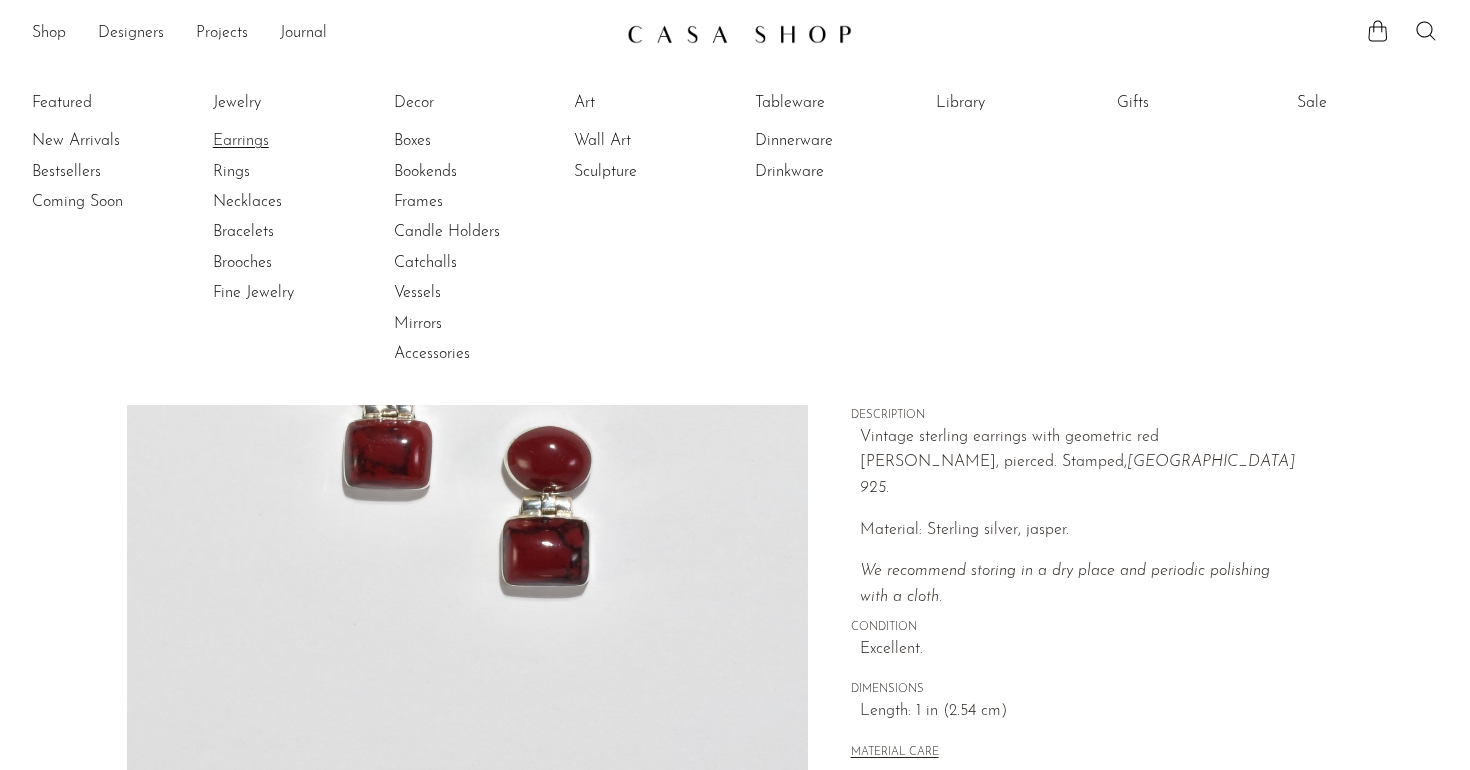 click on "Earrings" at bounding box center [288, 141] 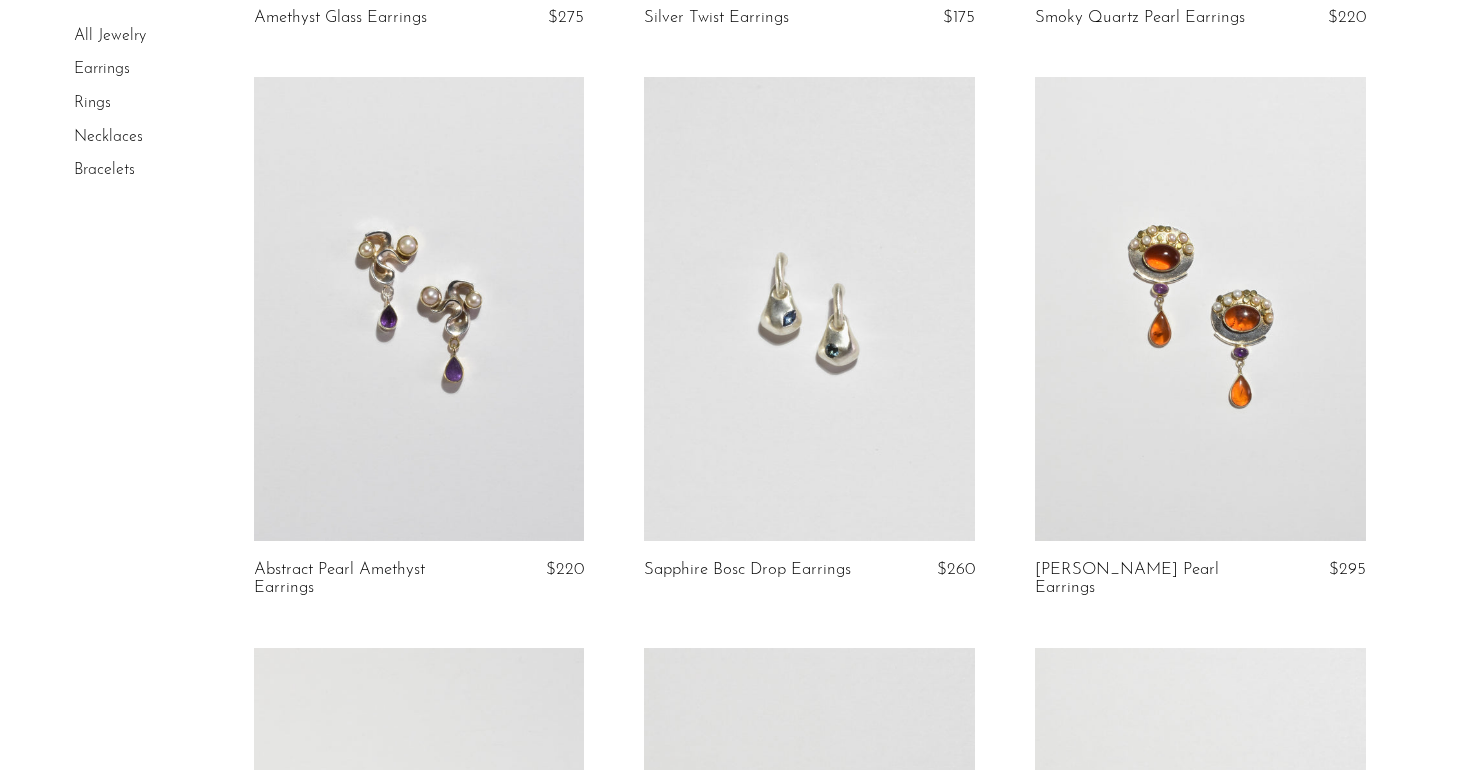 scroll, scrollTop: 1212, scrollLeft: 0, axis: vertical 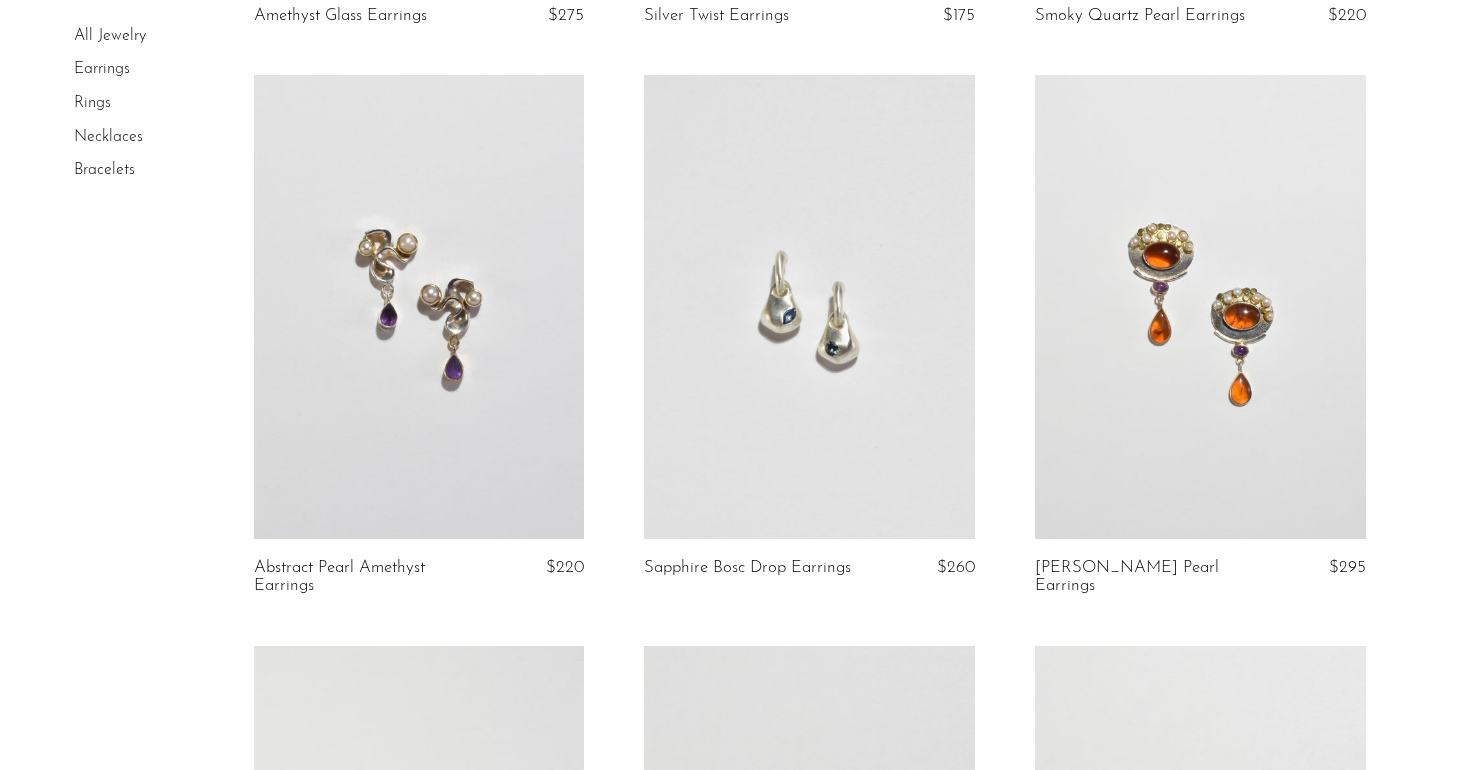 click at bounding box center (1200, 306) 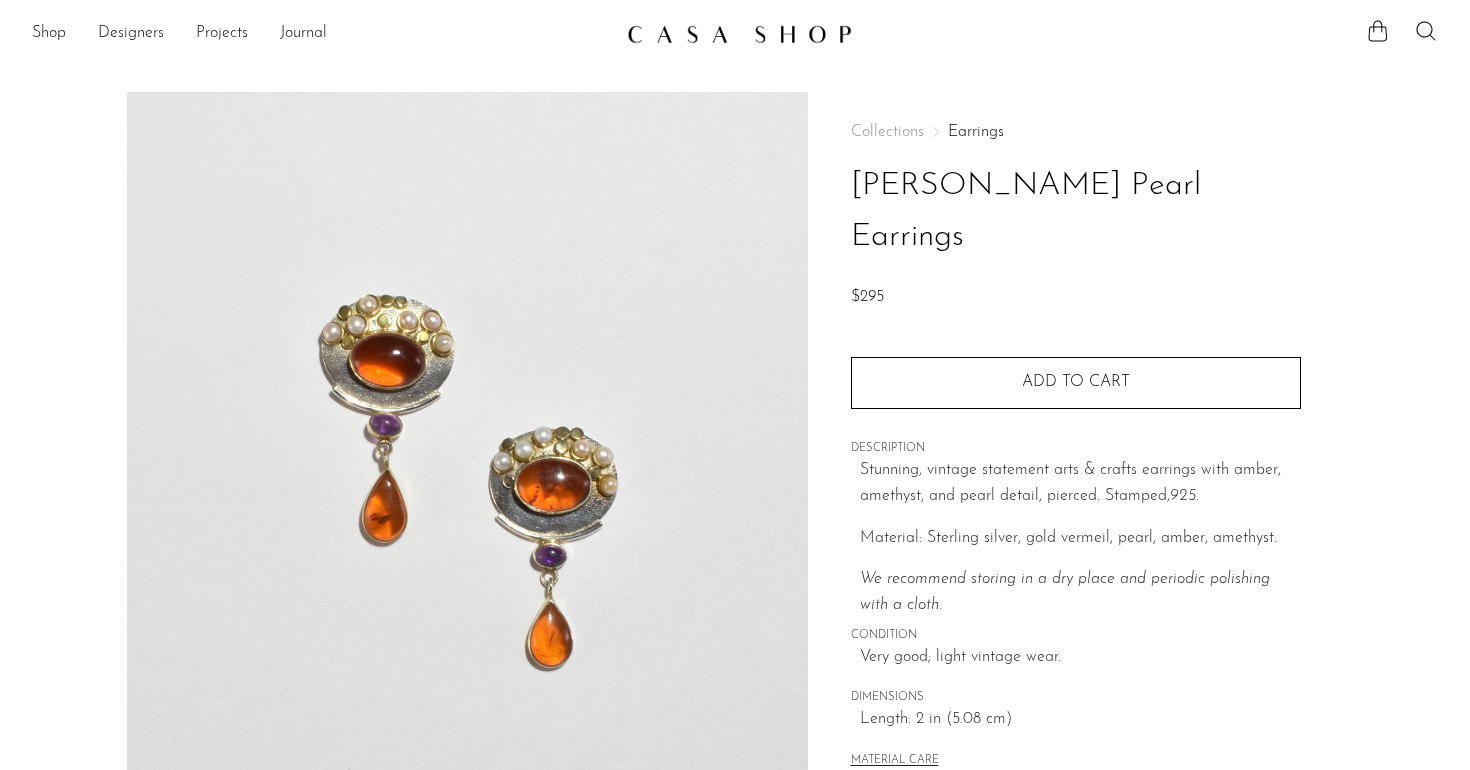 scroll, scrollTop: 0, scrollLeft: 0, axis: both 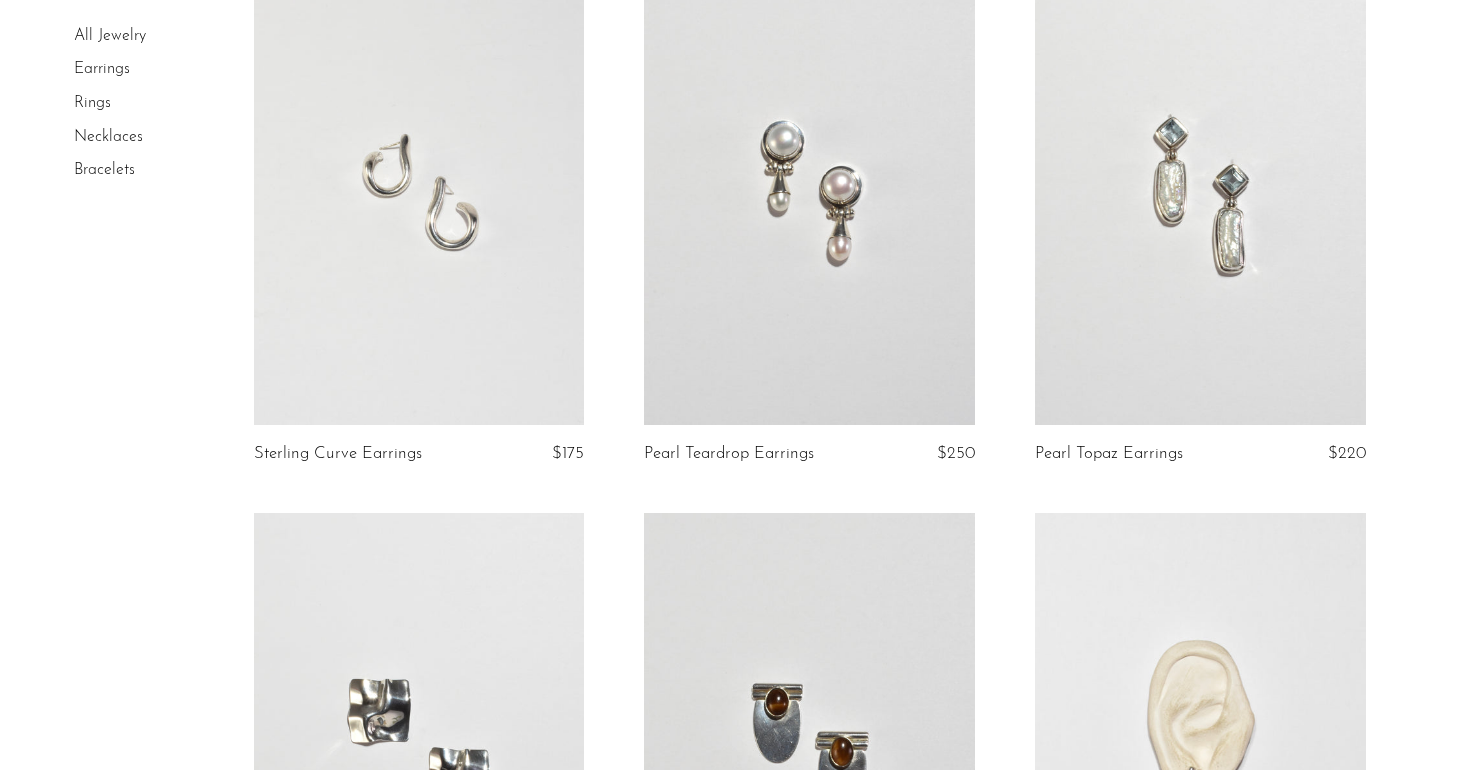 click at bounding box center (419, 193) 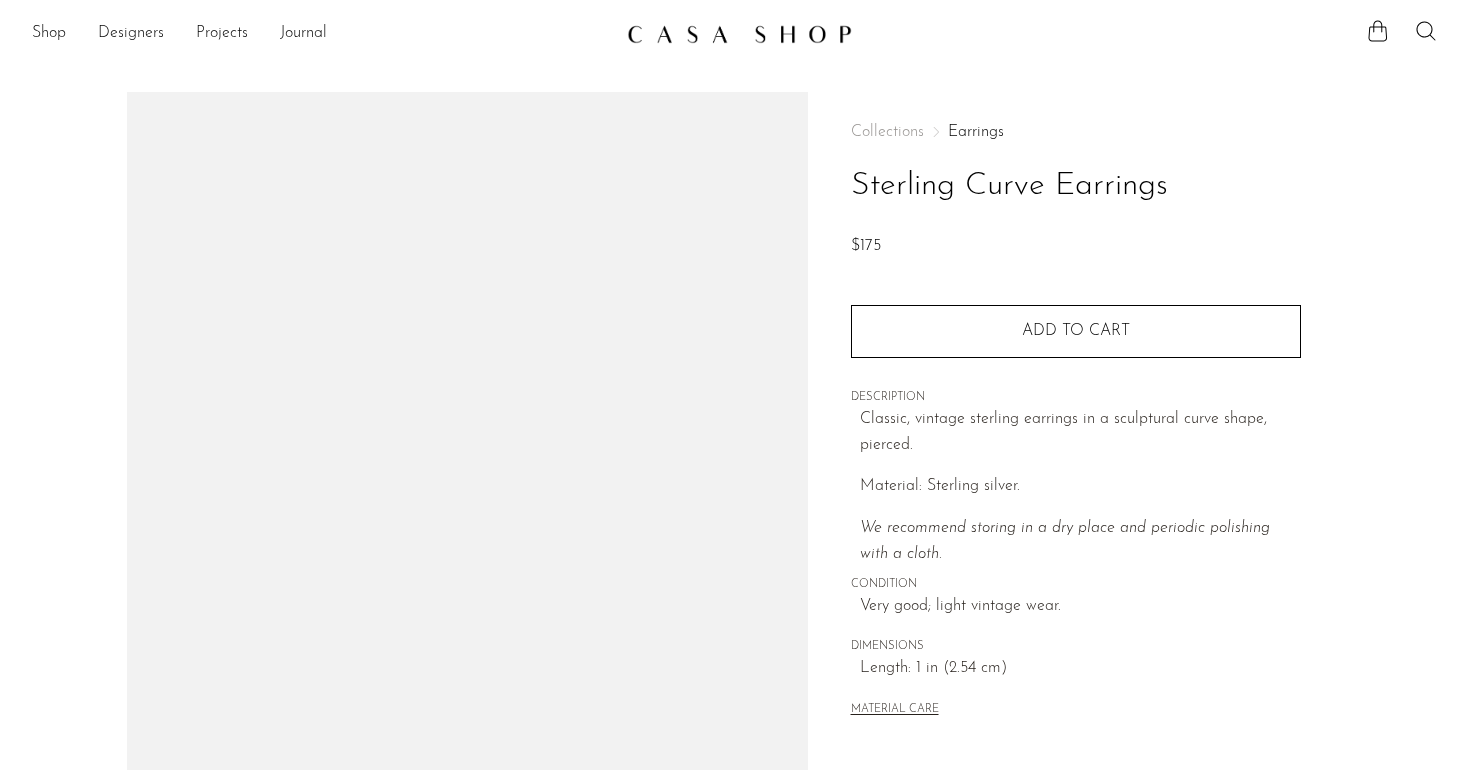 scroll, scrollTop: 0, scrollLeft: 0, axis: both 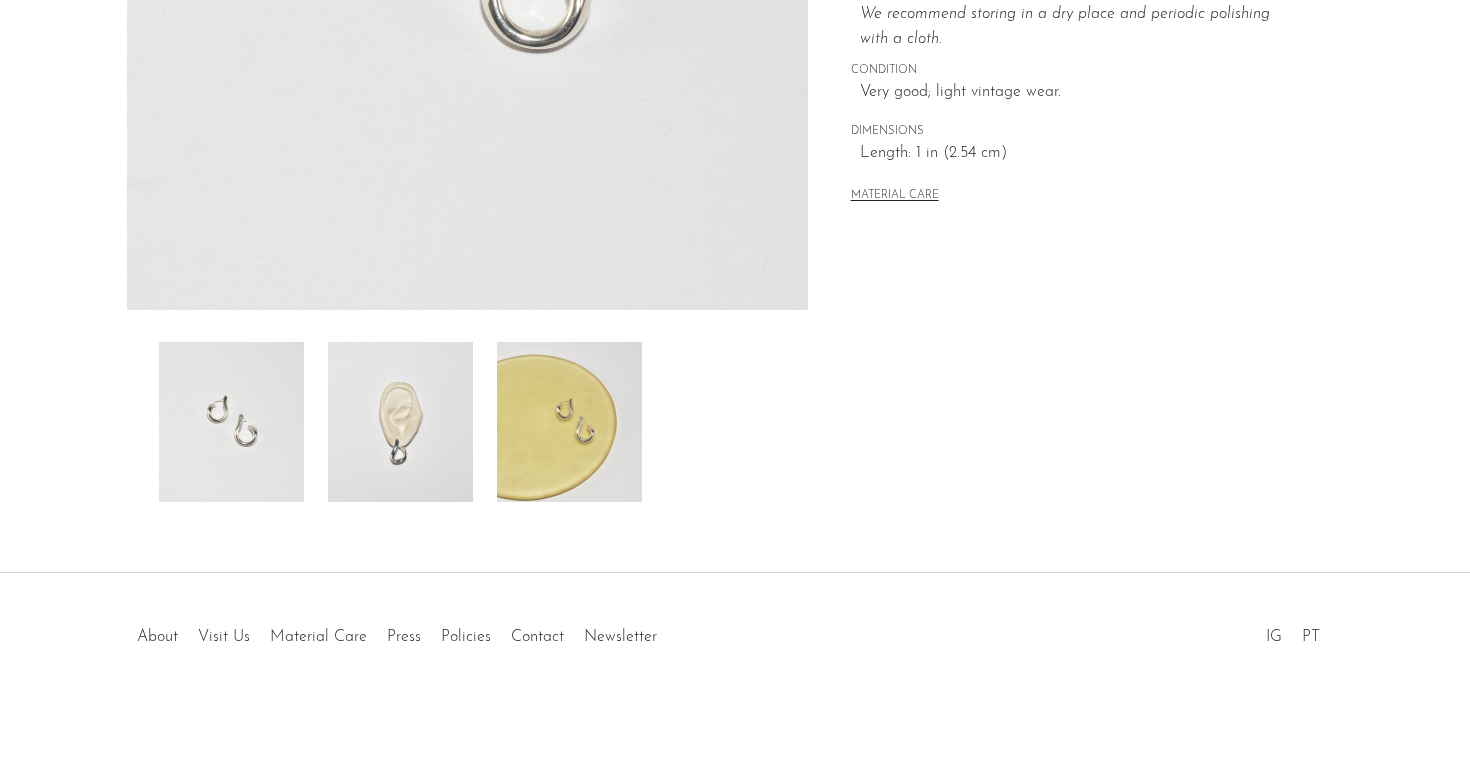 click at bounding box center (400, 422) 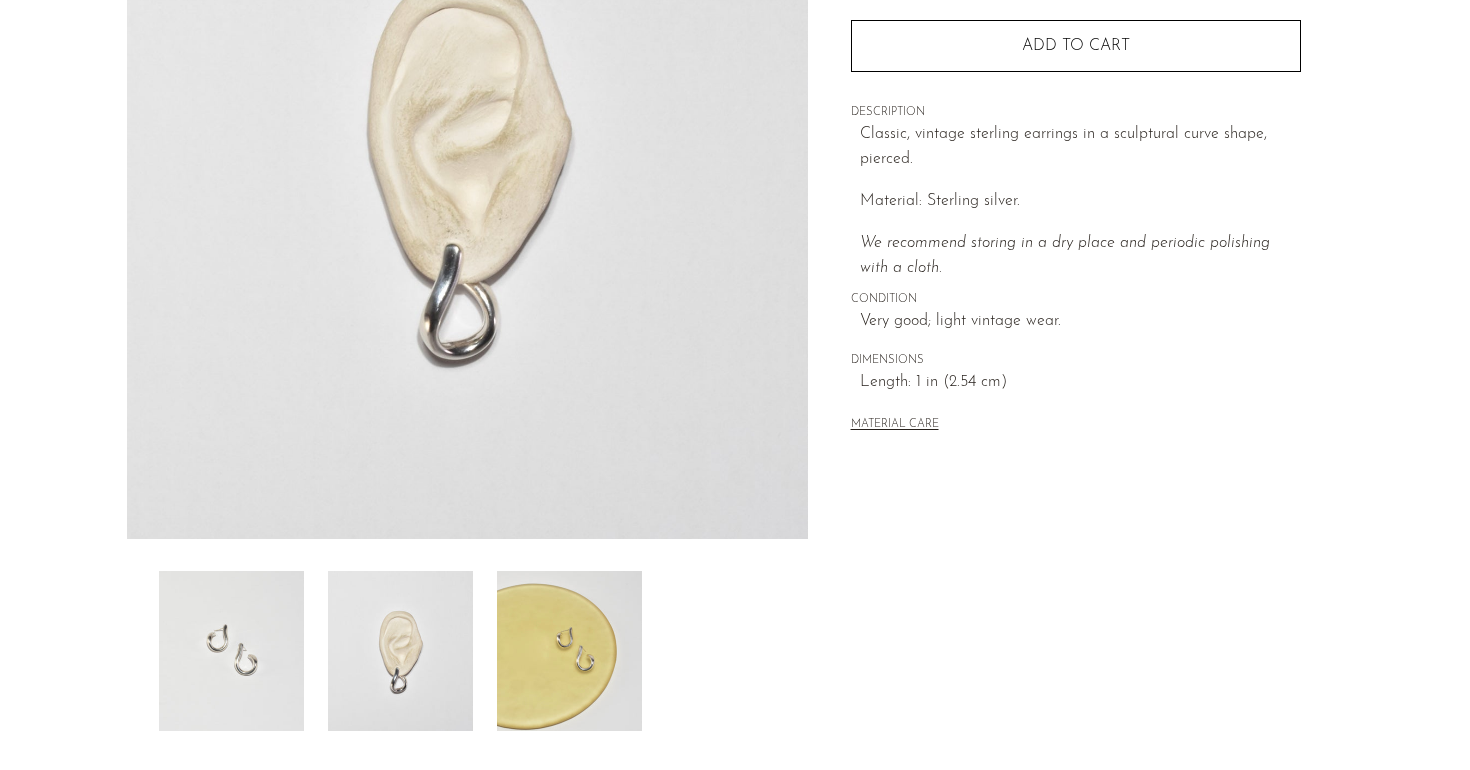 scroll, scrollTop: 306, scrollLeft: 0, axis: vertical 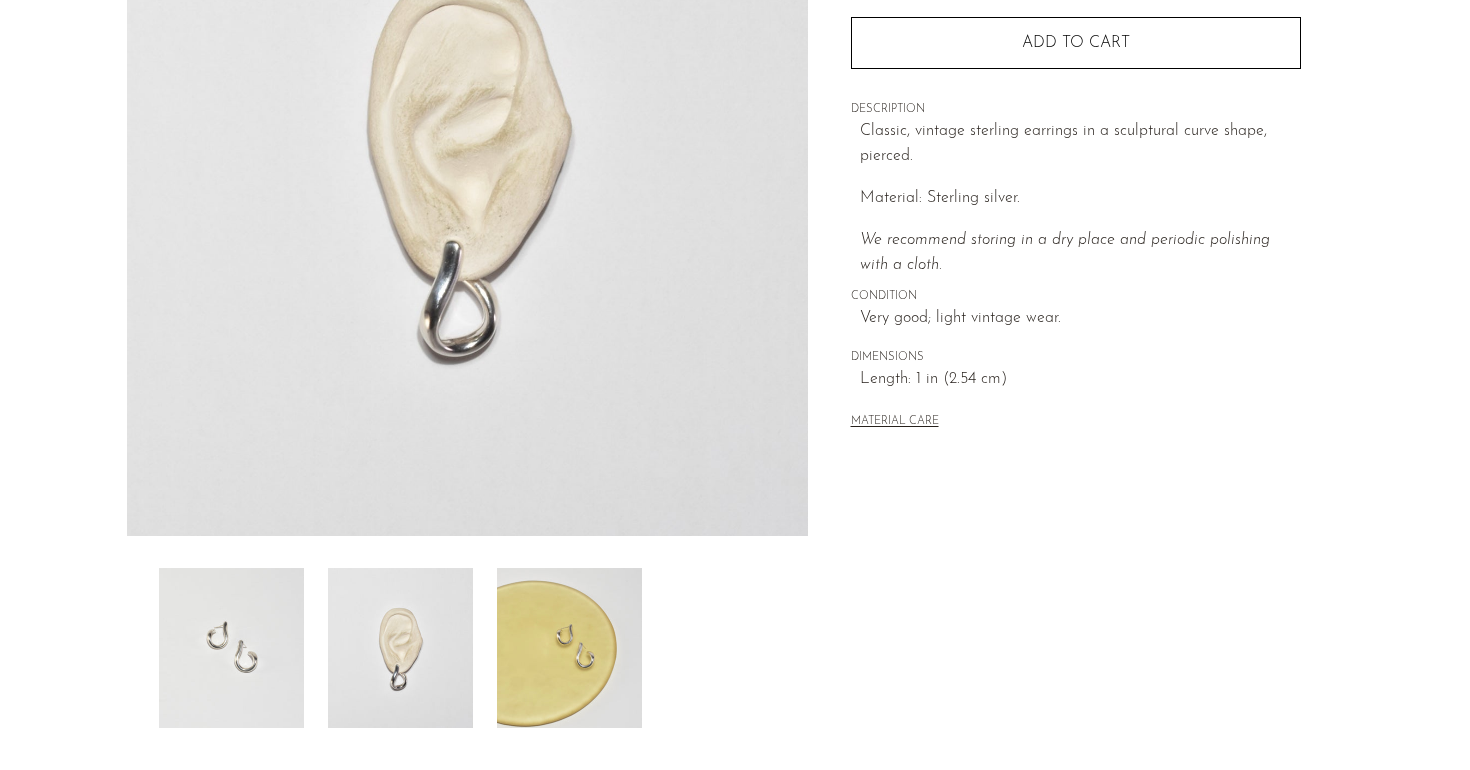click at bounding box center [569, 648] 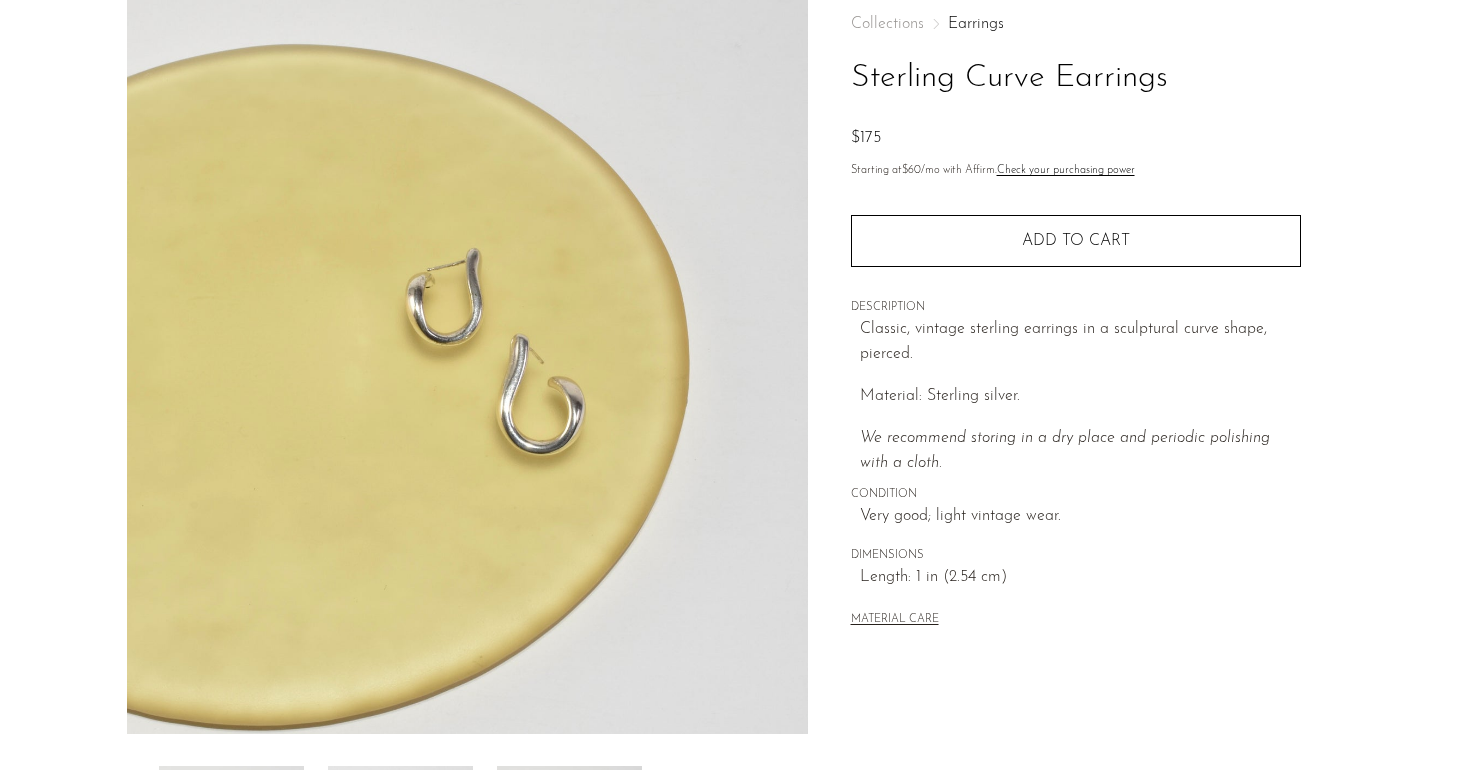 scroll, scrollTop: 4, scrollLeft: 0, axis: vertical 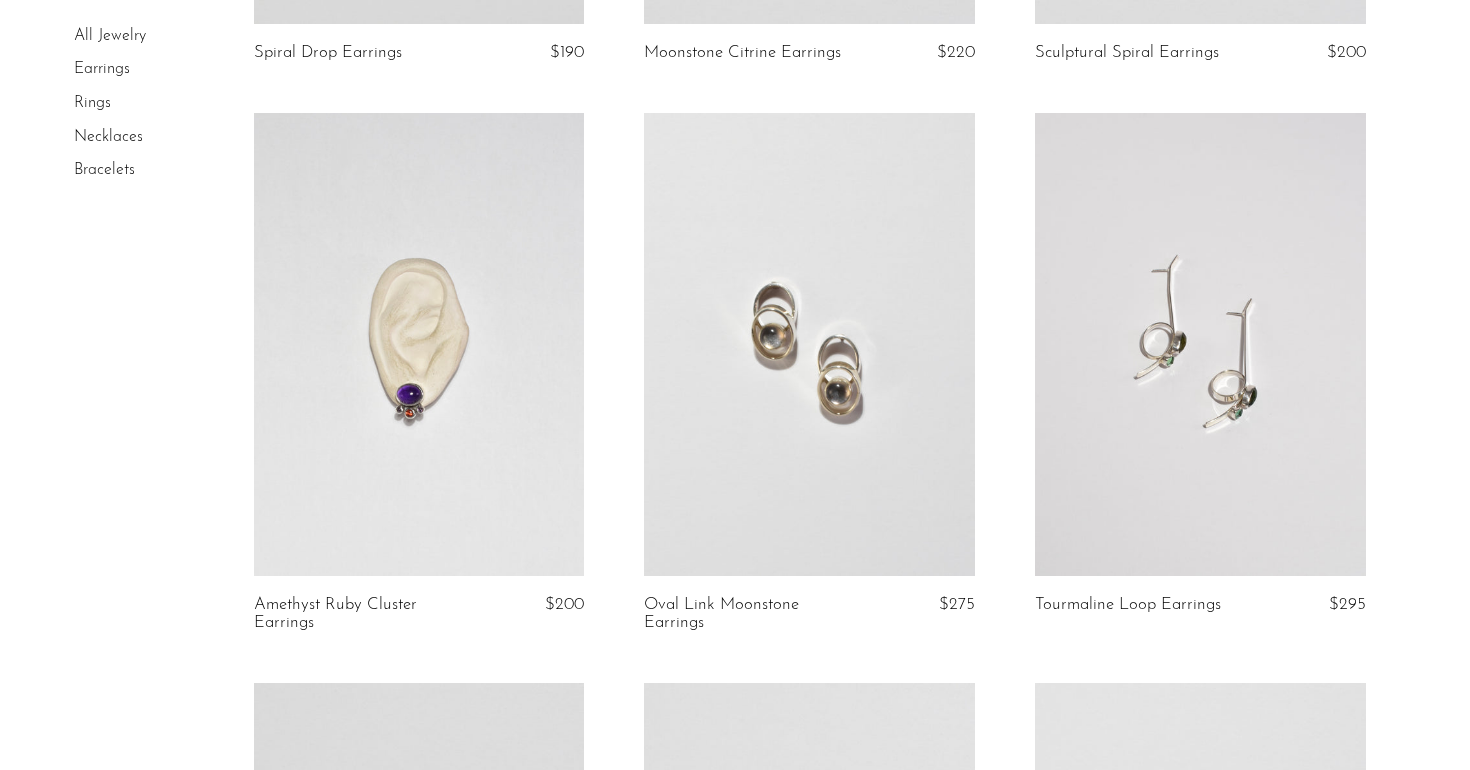click at bounding box center [1200, 344] 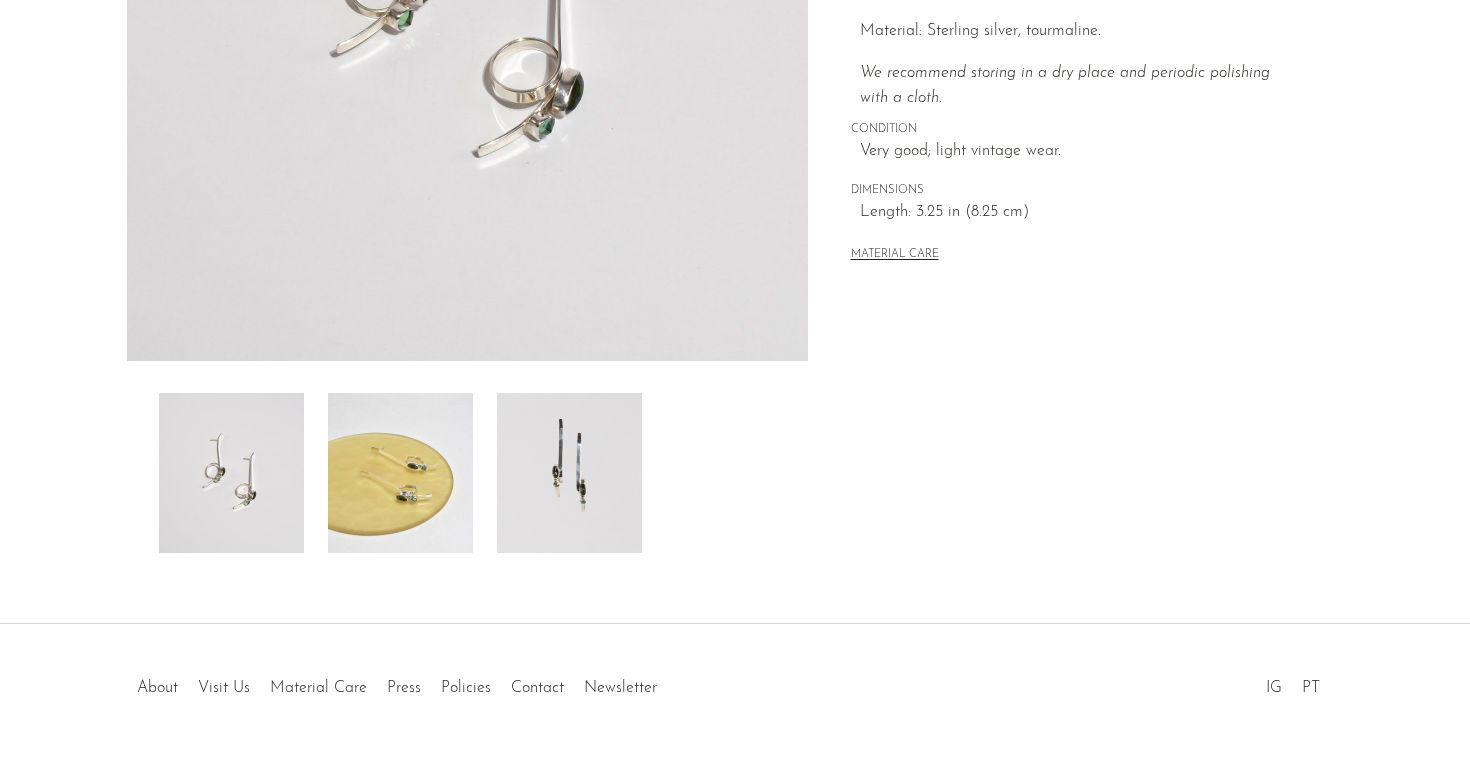scroll, scrollTop: 492, scrollLeft: 0, axis: vertical 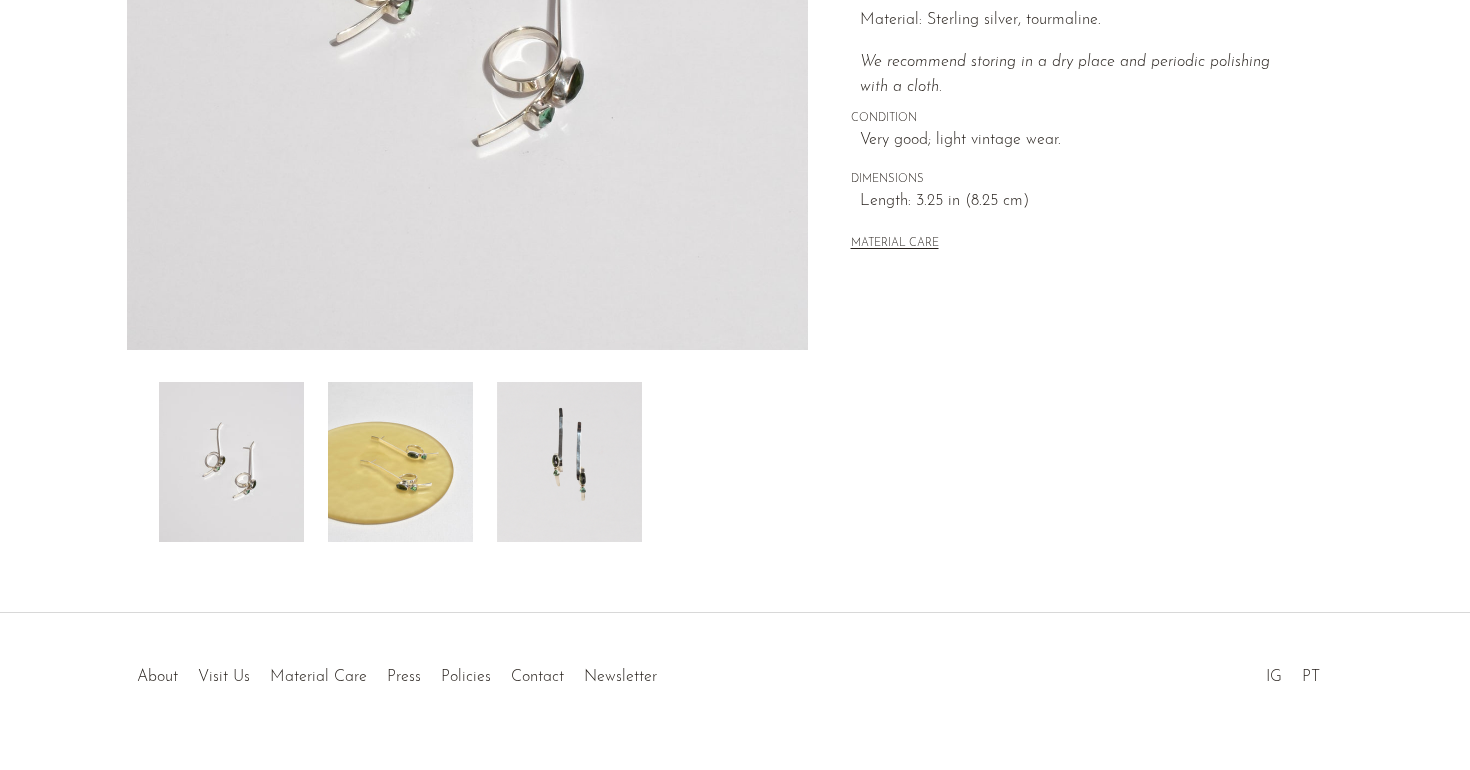 click at bounding box center [400, 462] 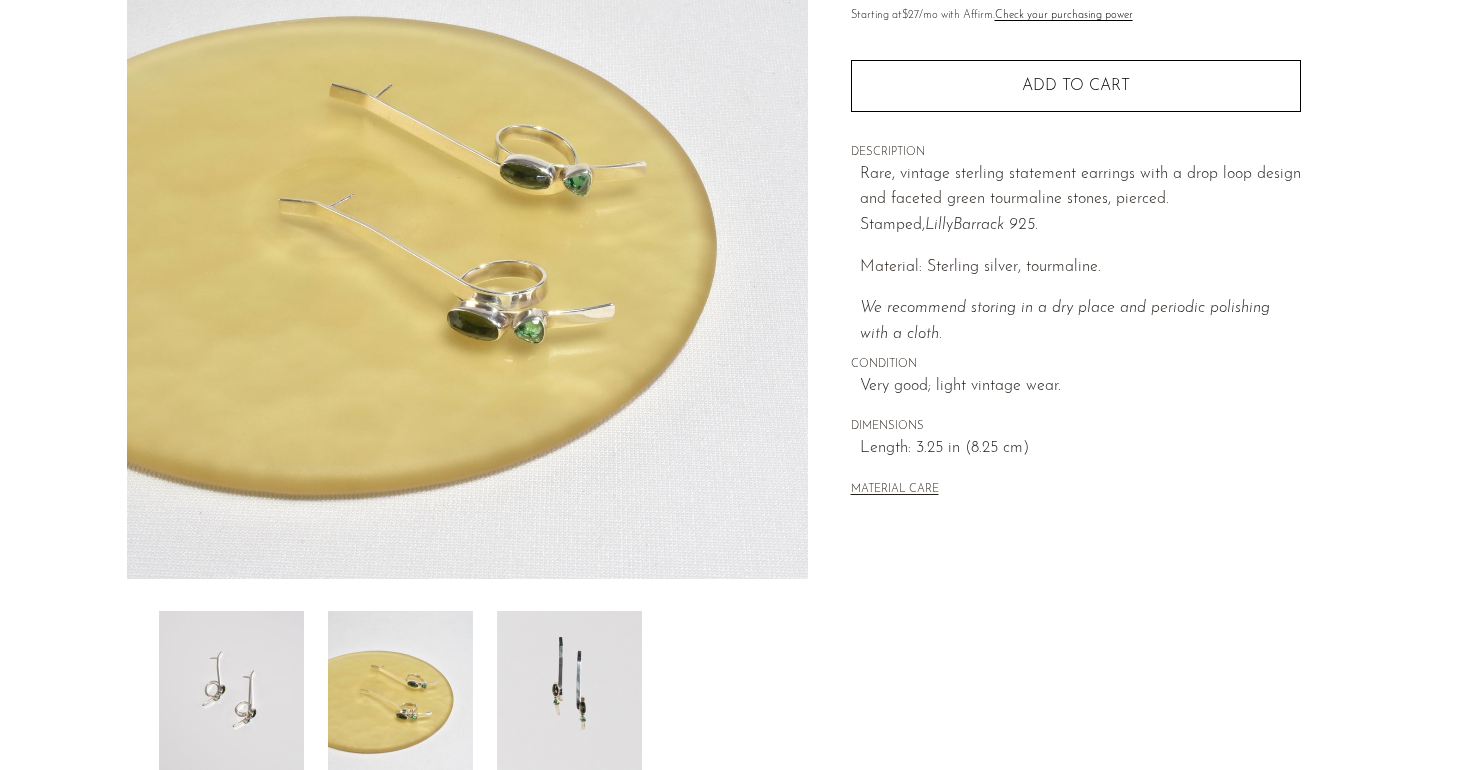 scroll, scrollTop: 267, scrollLeft: 0, axis: vertical 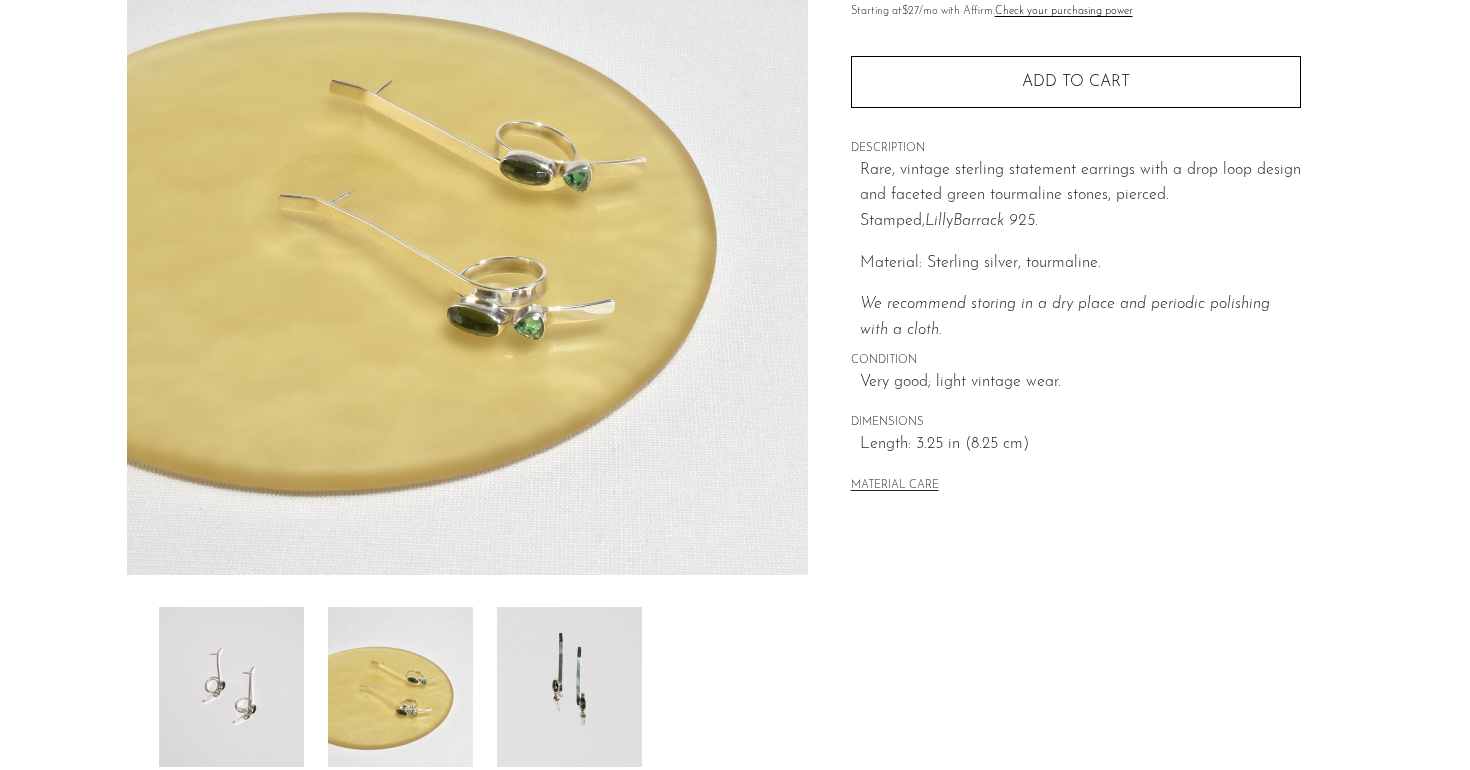 click at bounding box center (569, 687) 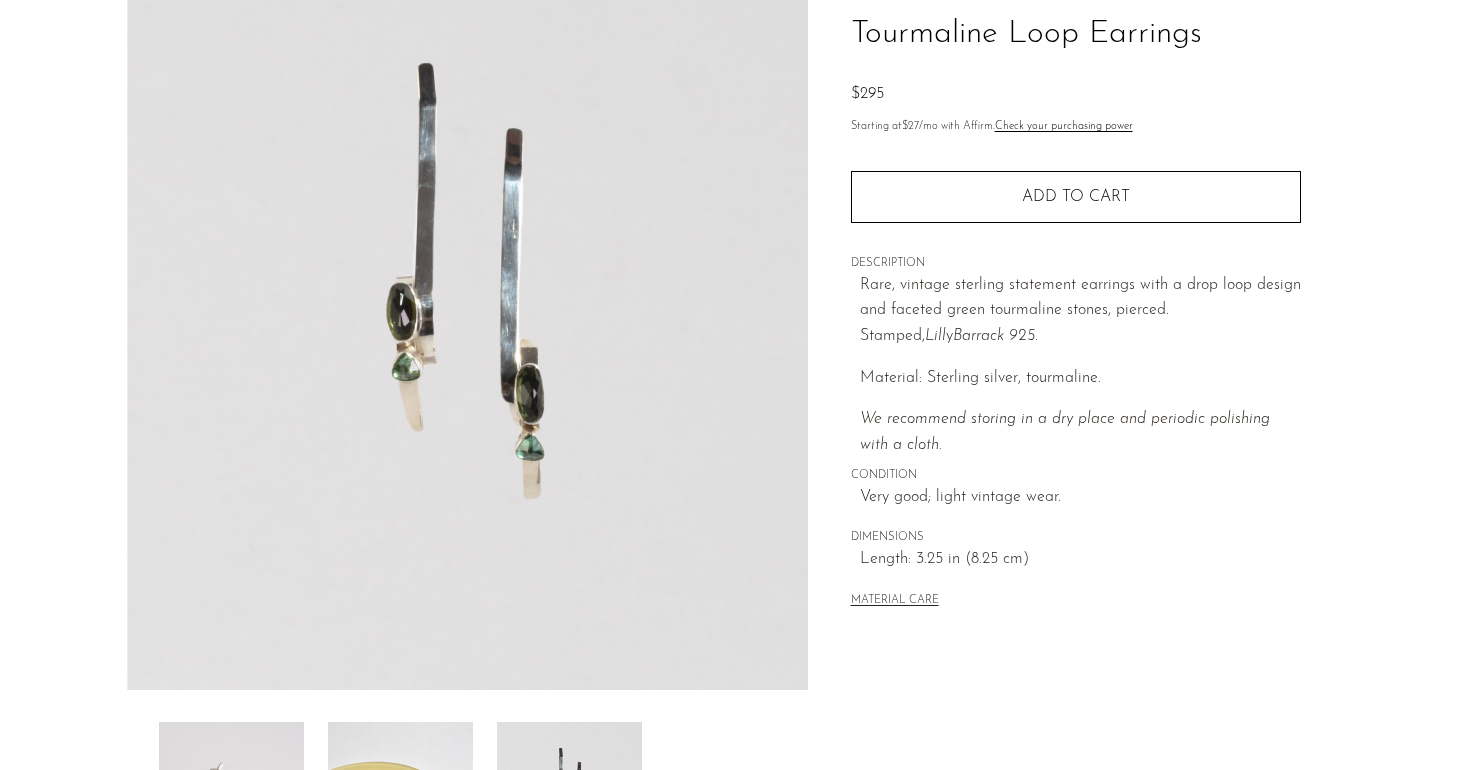 scroll, scrollTop: 144, scrollLeft: 0, axis: vertical 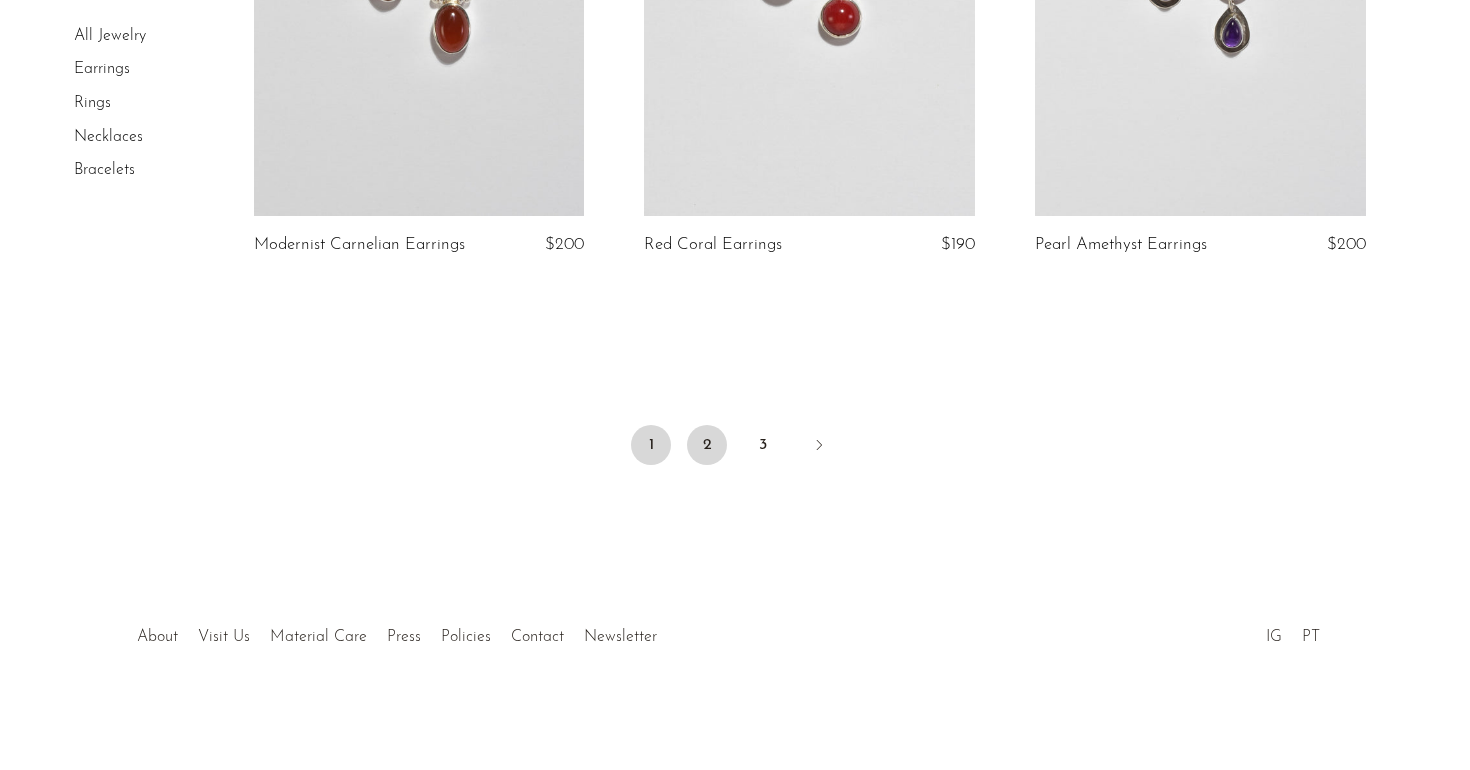 click on "2" at bounding box center (707, 445) 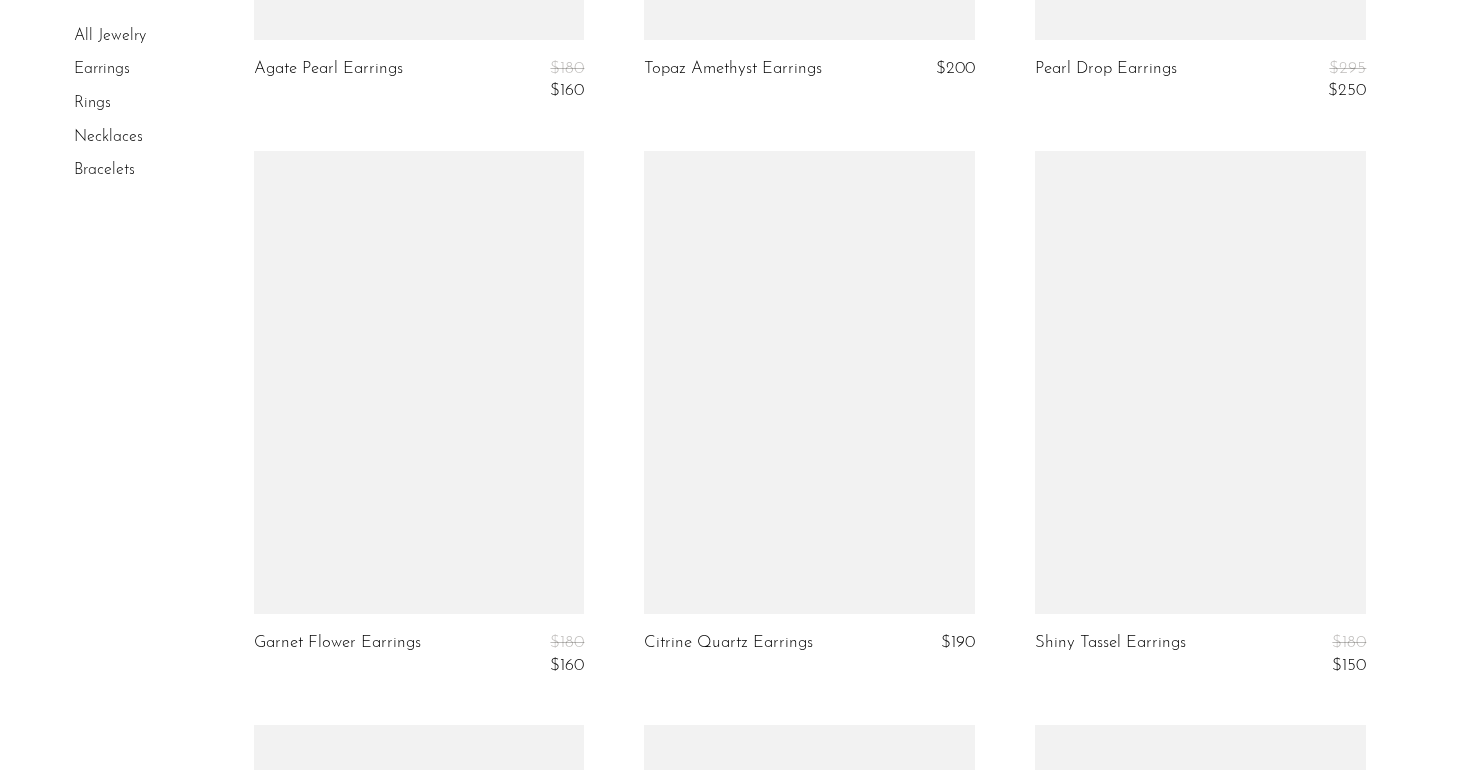 scroll, scrollTop: 5078, scrollLeft: 0, axis: vertical 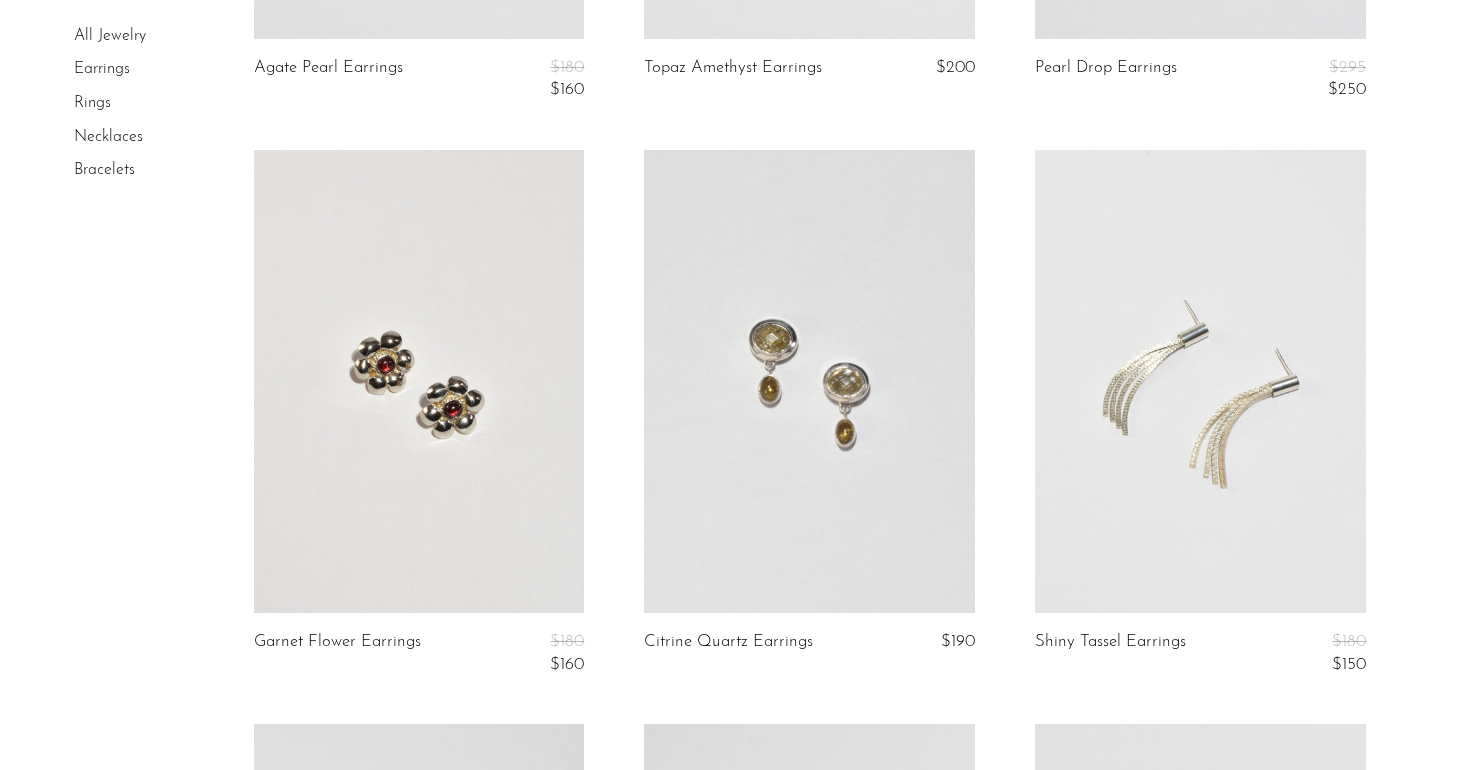click at bounding box center (1200, 381) 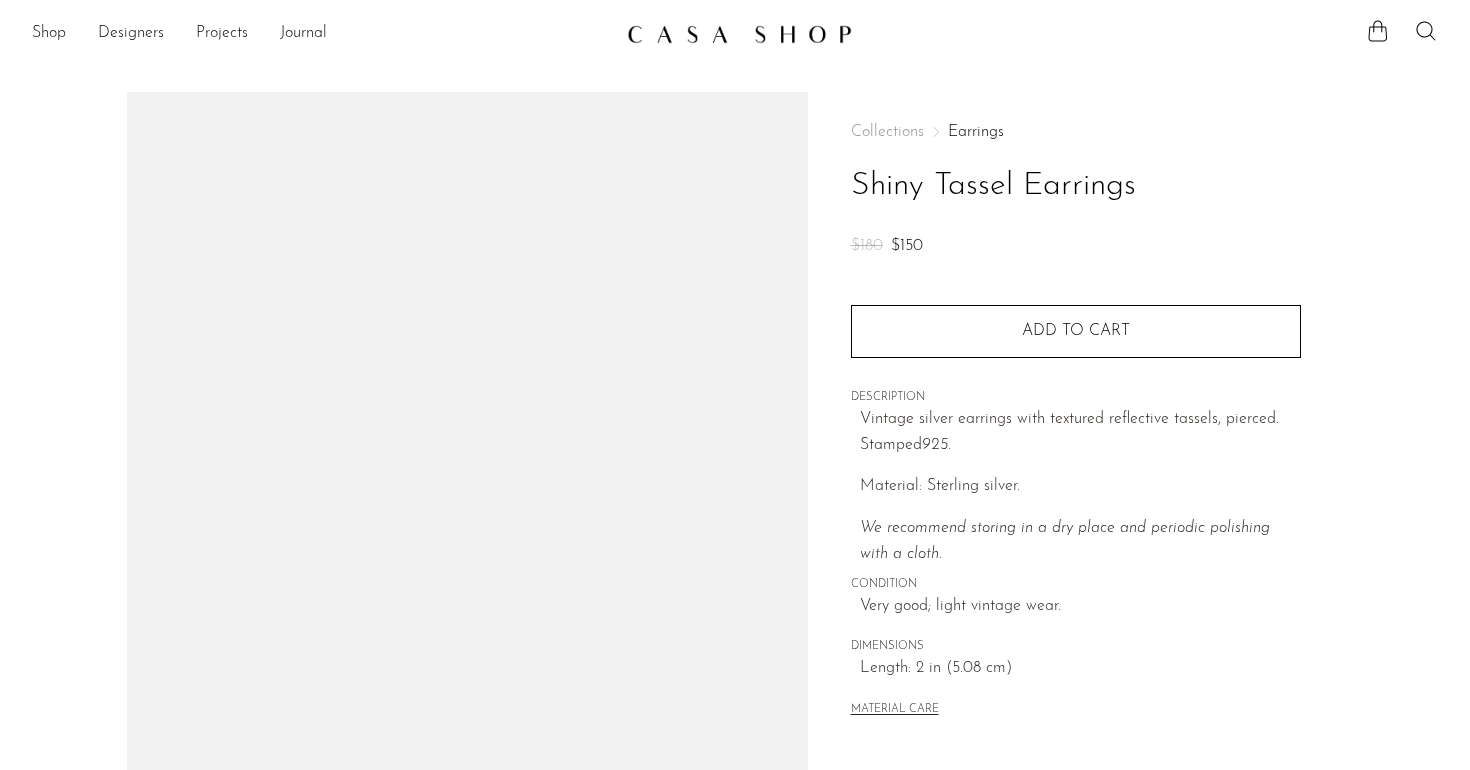 scroll, scrollTop: 0, scrollLeft: 0, axis: both 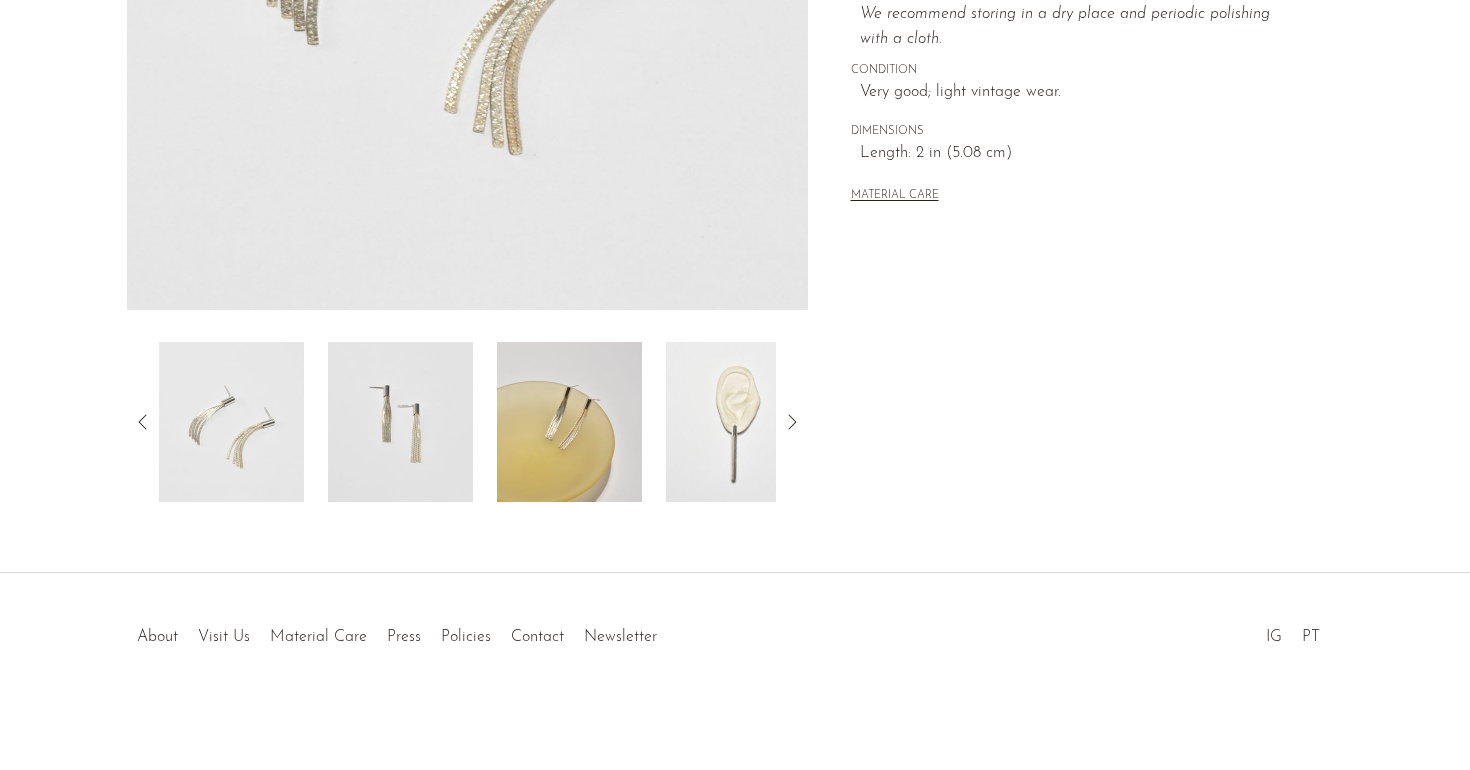 click at bounding box center (738, 422) 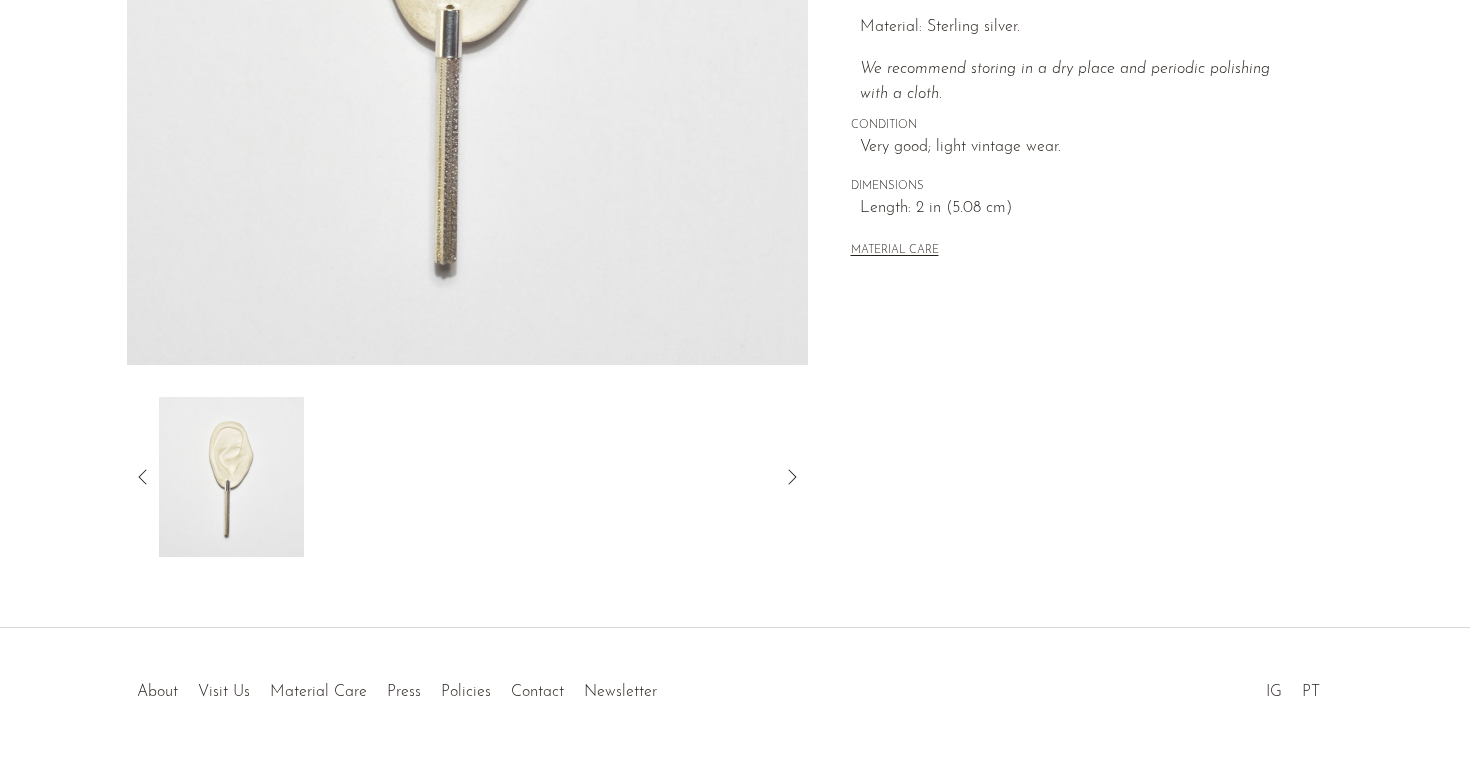 scroll, scrollTop: 482, scrollLeft: 0, axis: vertical 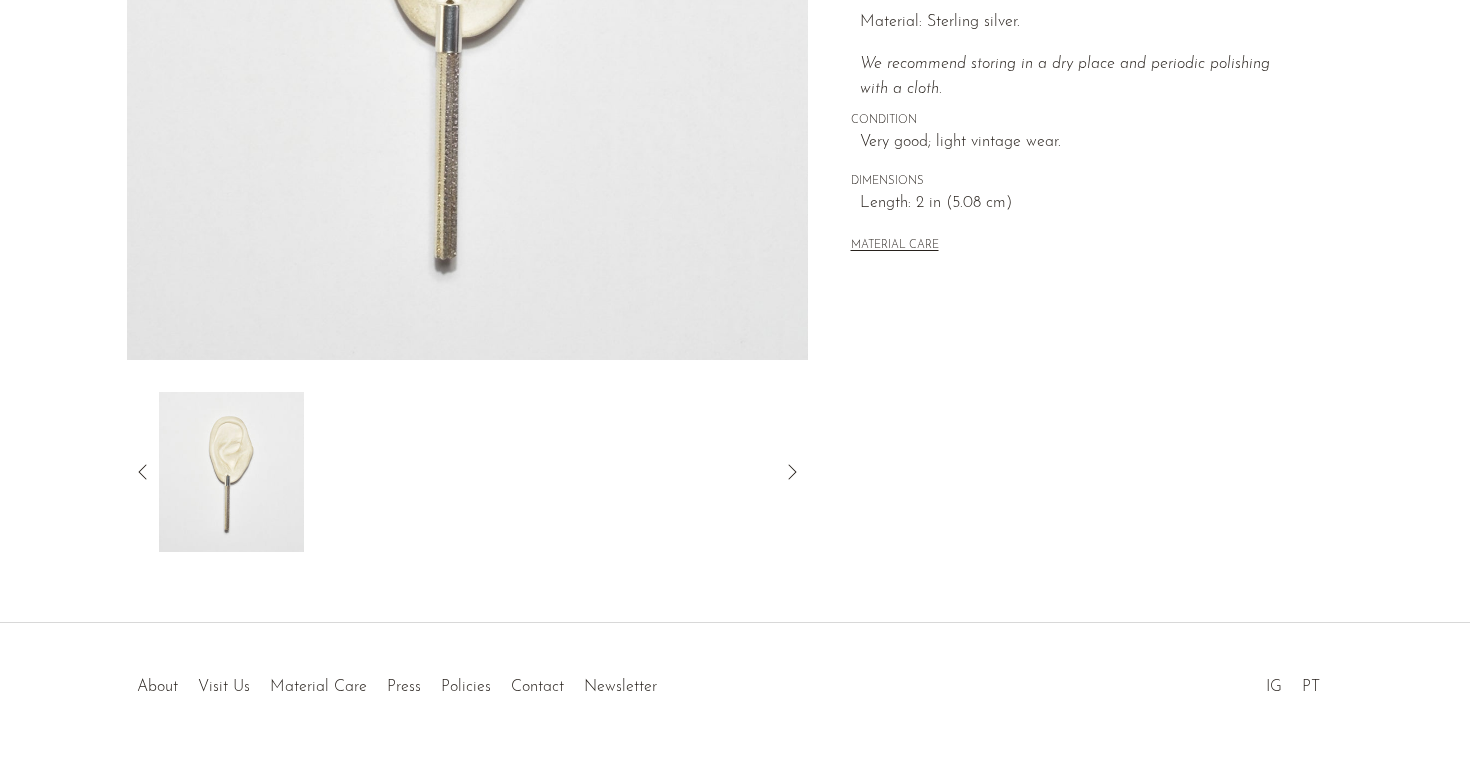 click at bounding box center [231, 472] 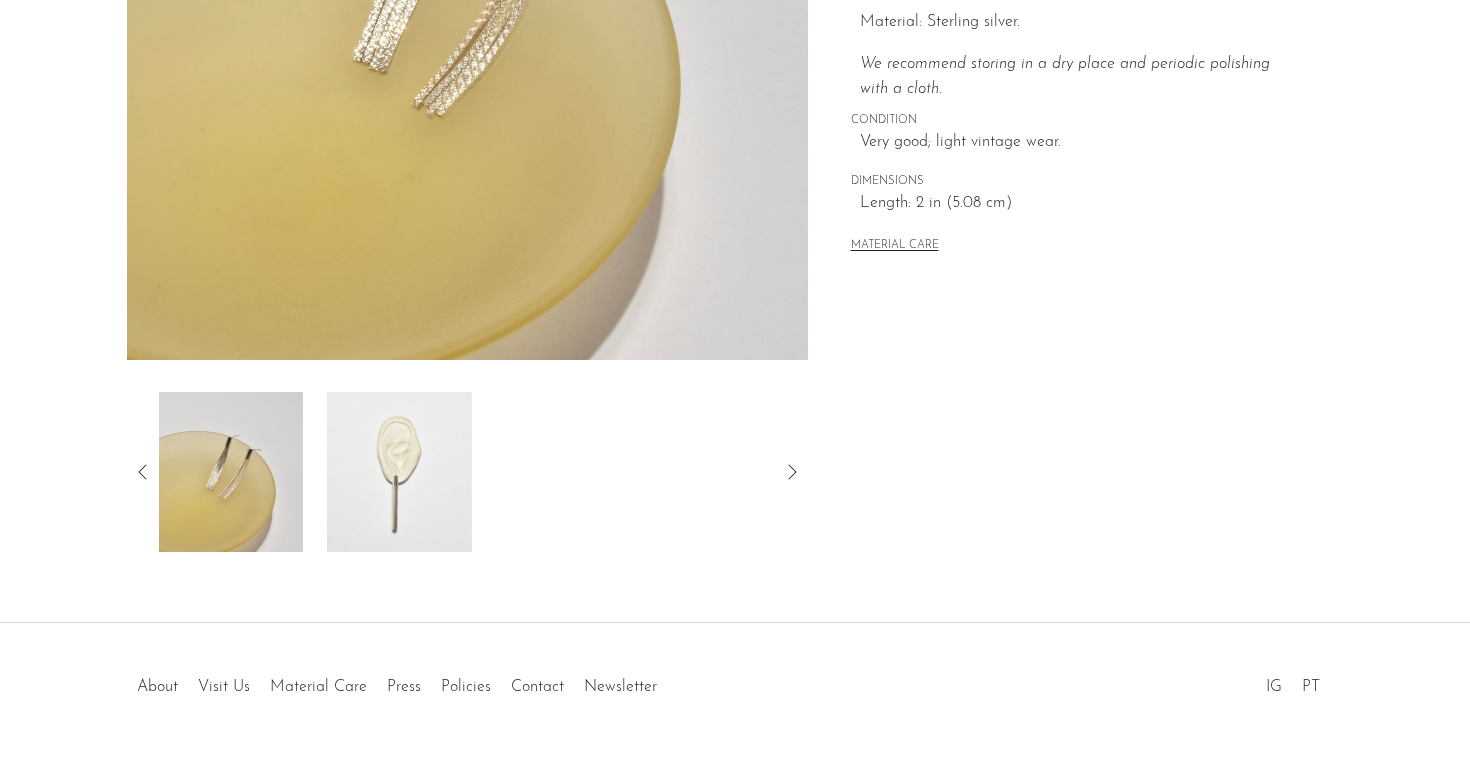 click at bounding box center [230, 472] 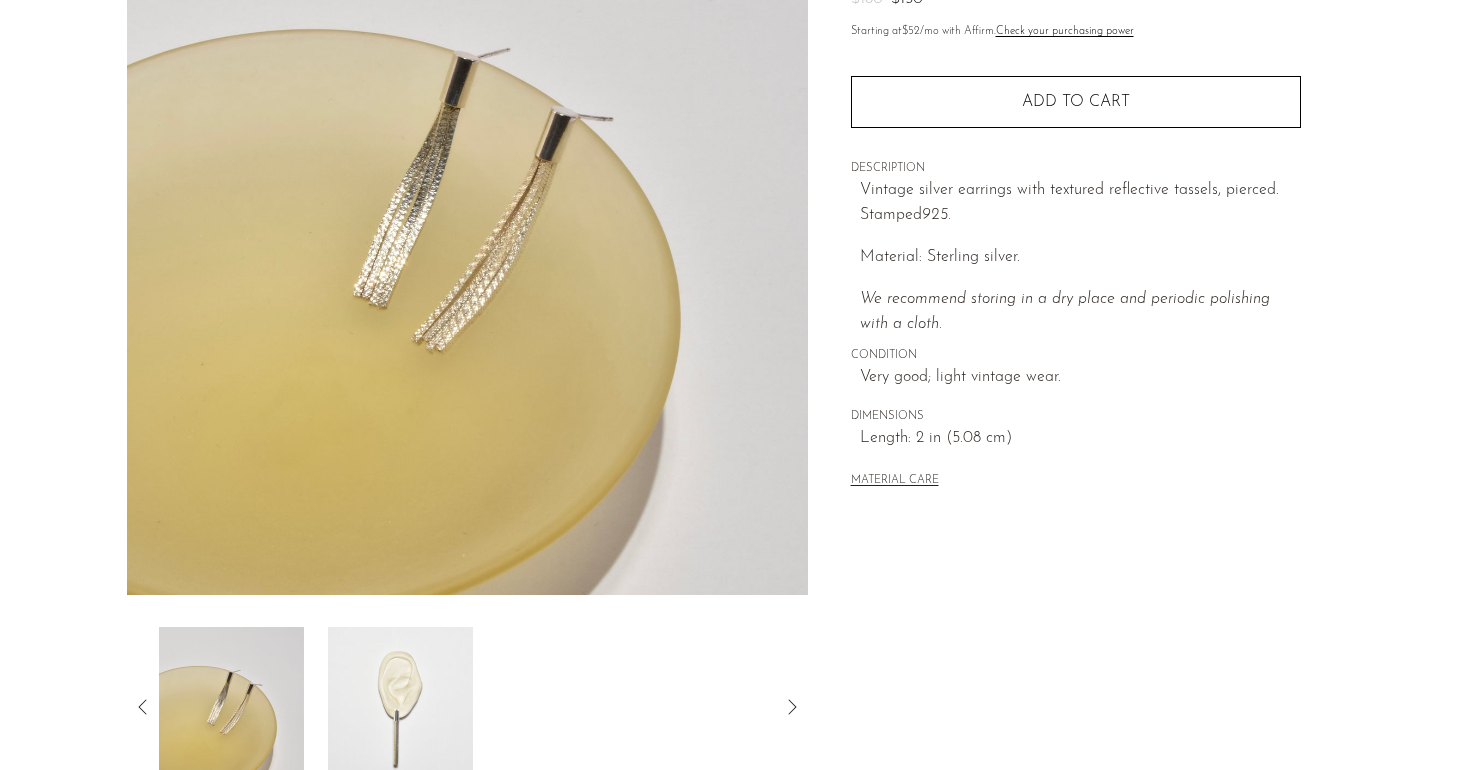 scroll, scrollTop: 248, scrollLeft: 0, axis: vertical 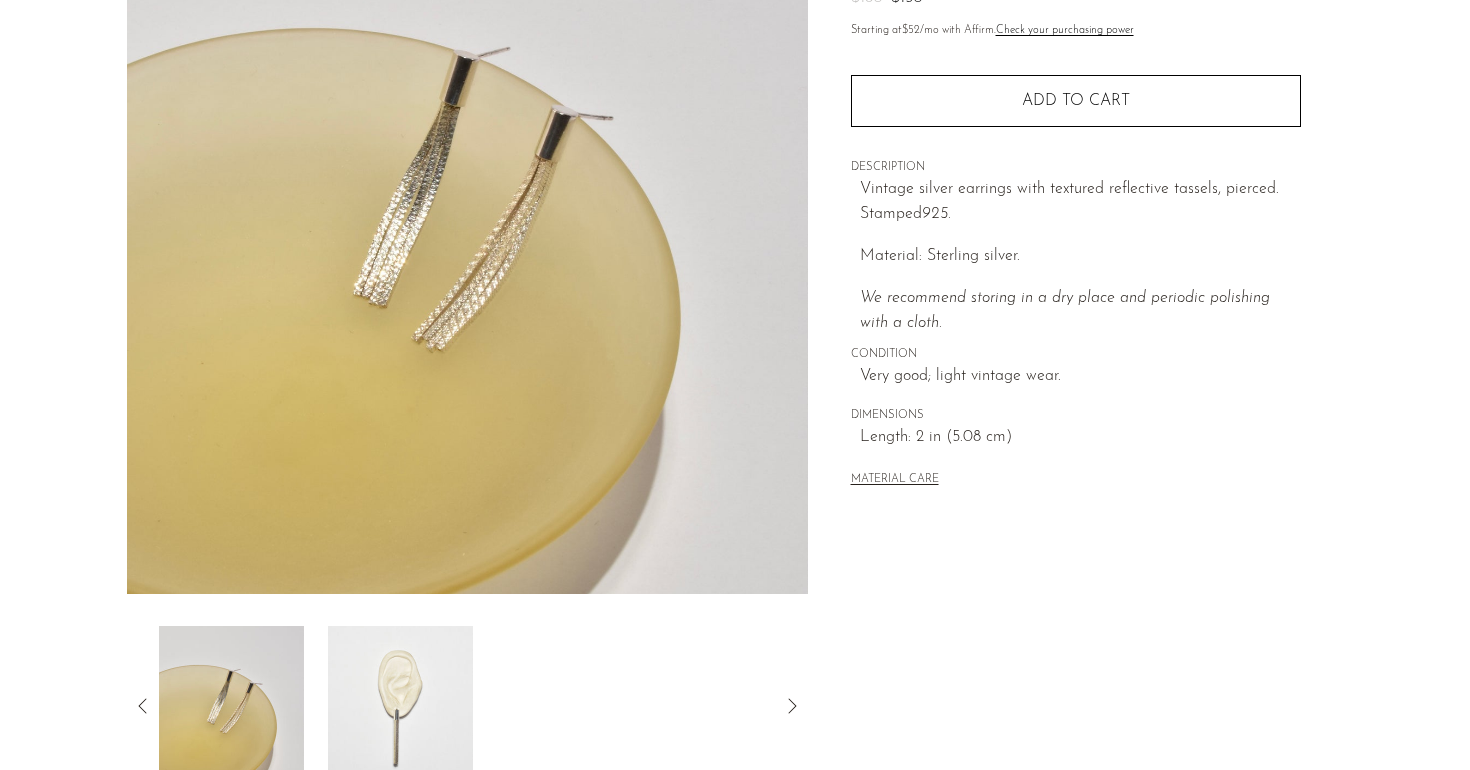 click 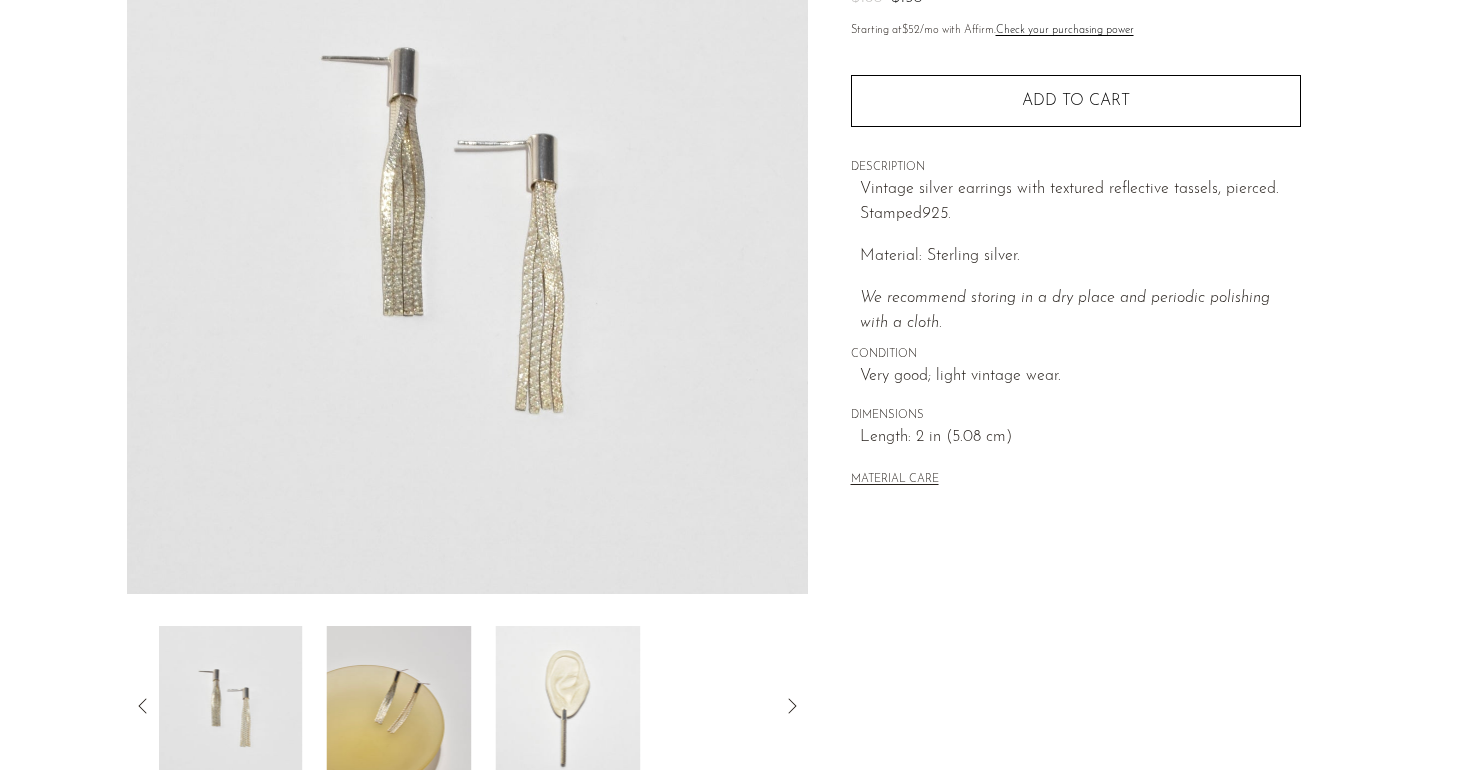 click at bounding box center (229, 706) 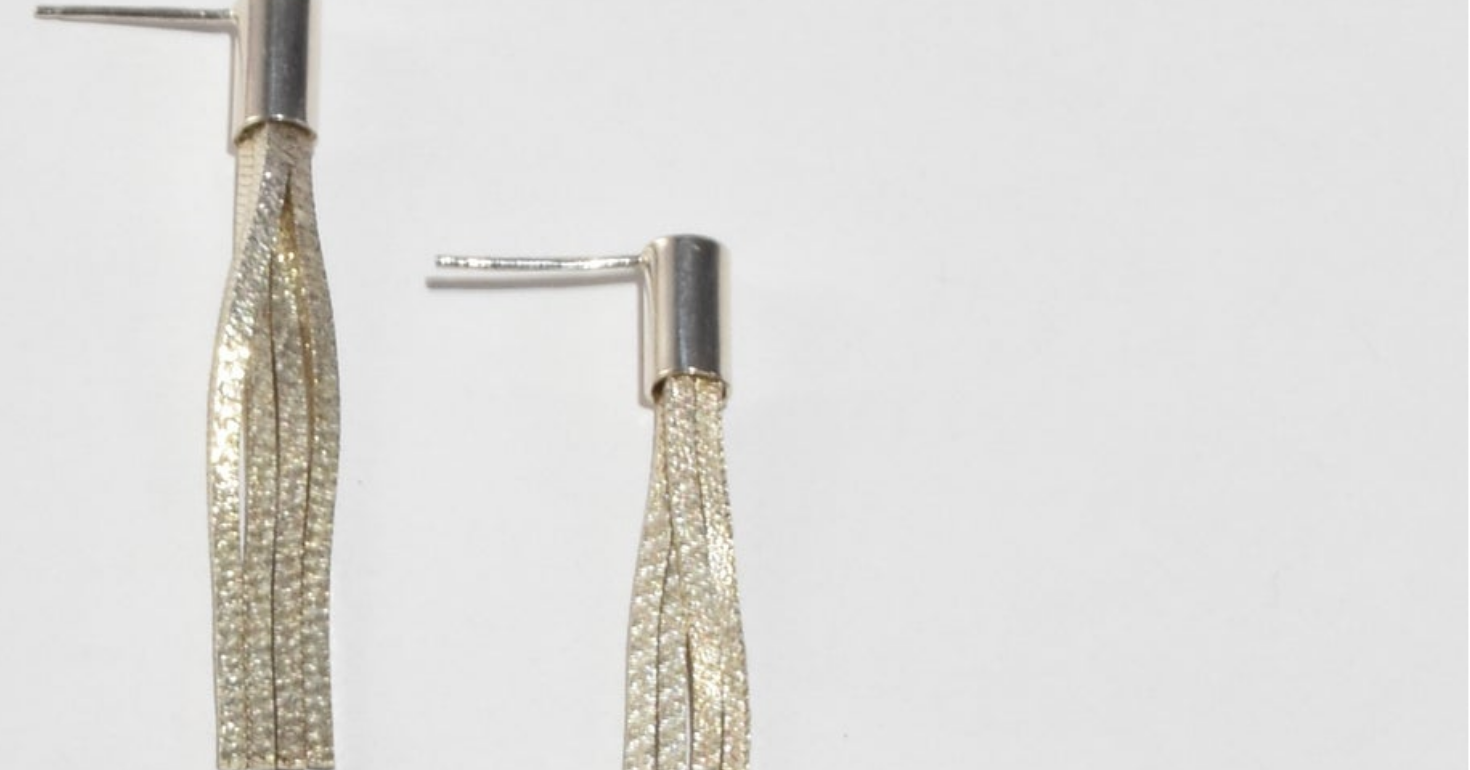 scroll, scrollTop: 164, scrollLeft: 0, axis: vertical 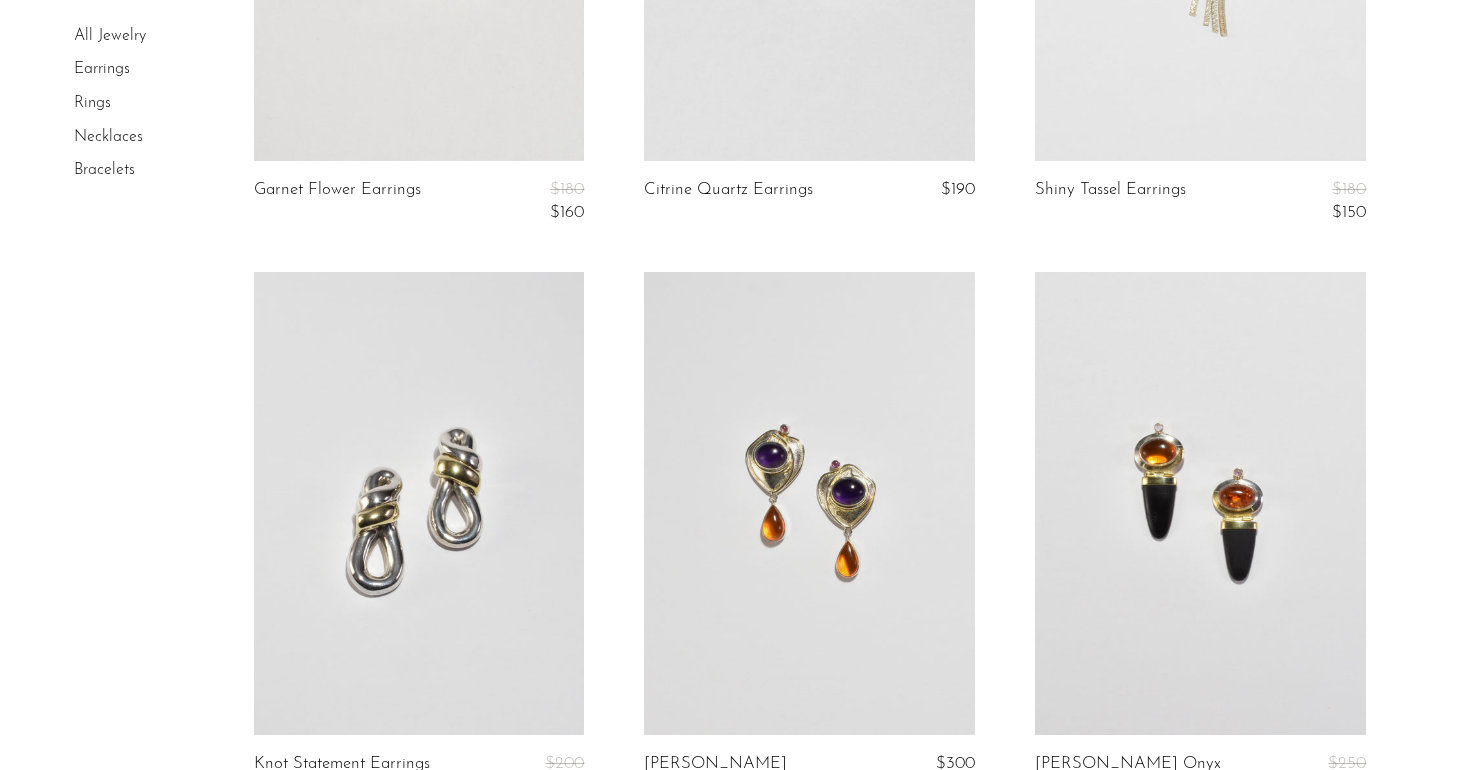 click at bounding box center [419, 503] 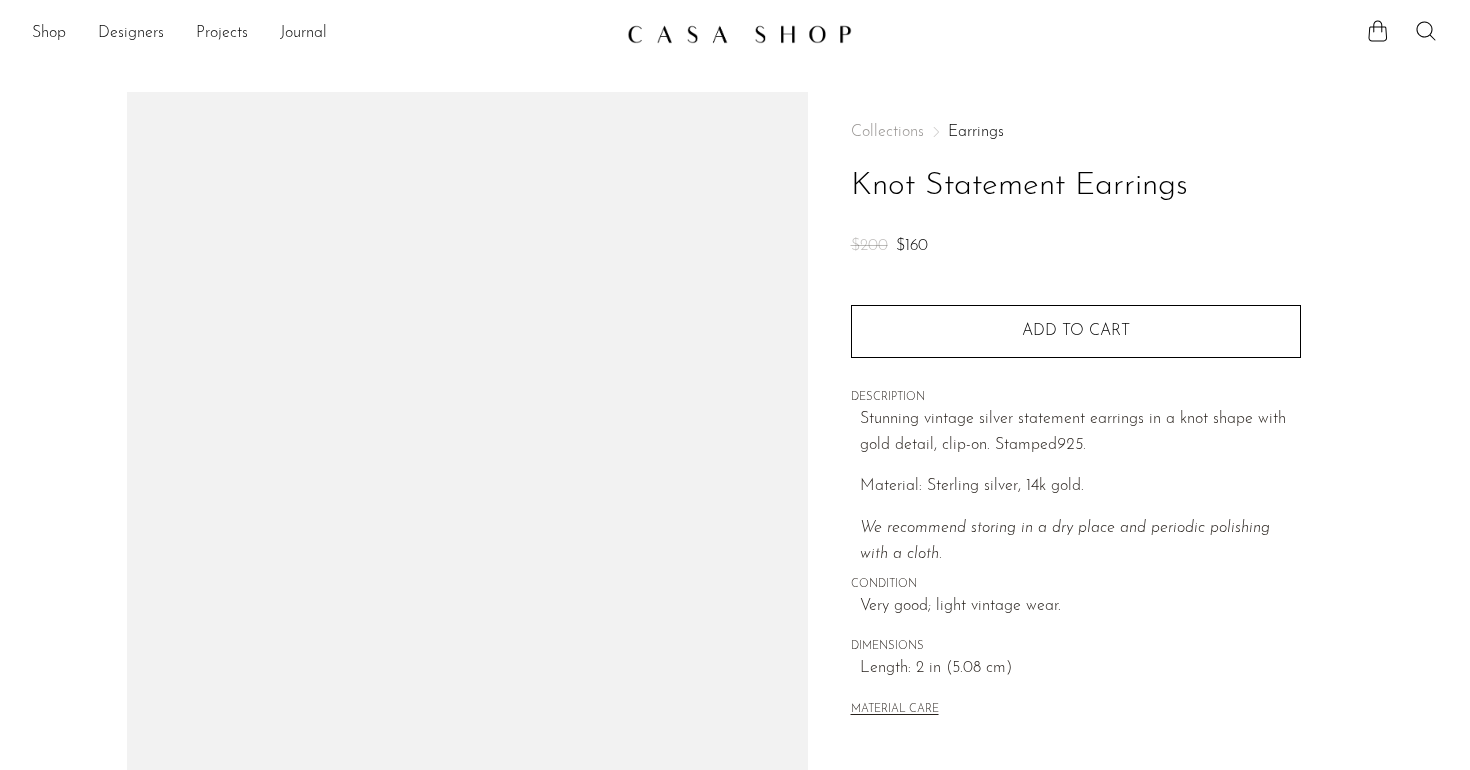scroll, scrollTop: 0, scrollLeft: 0, axis: both 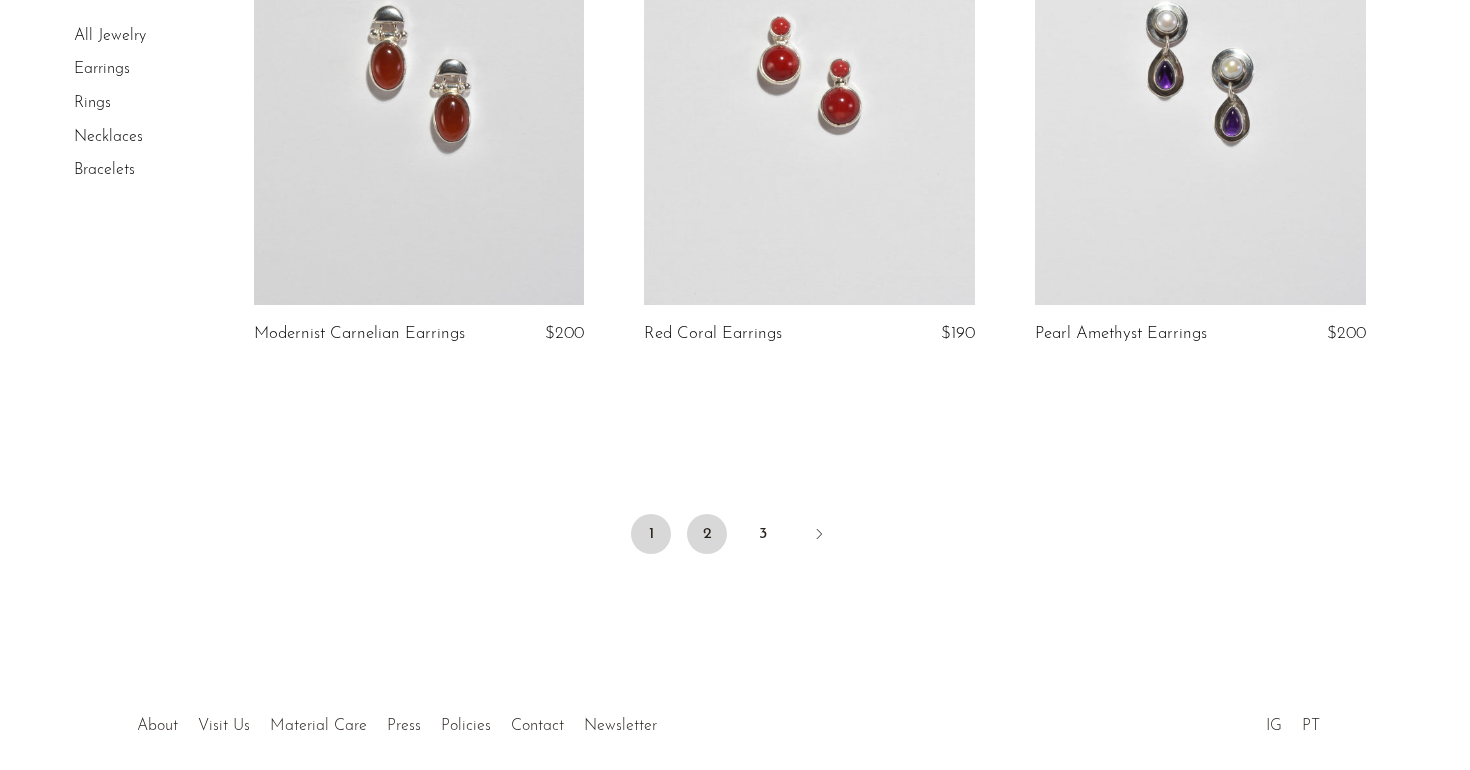 click on "2" at bounding box center [707, 534] 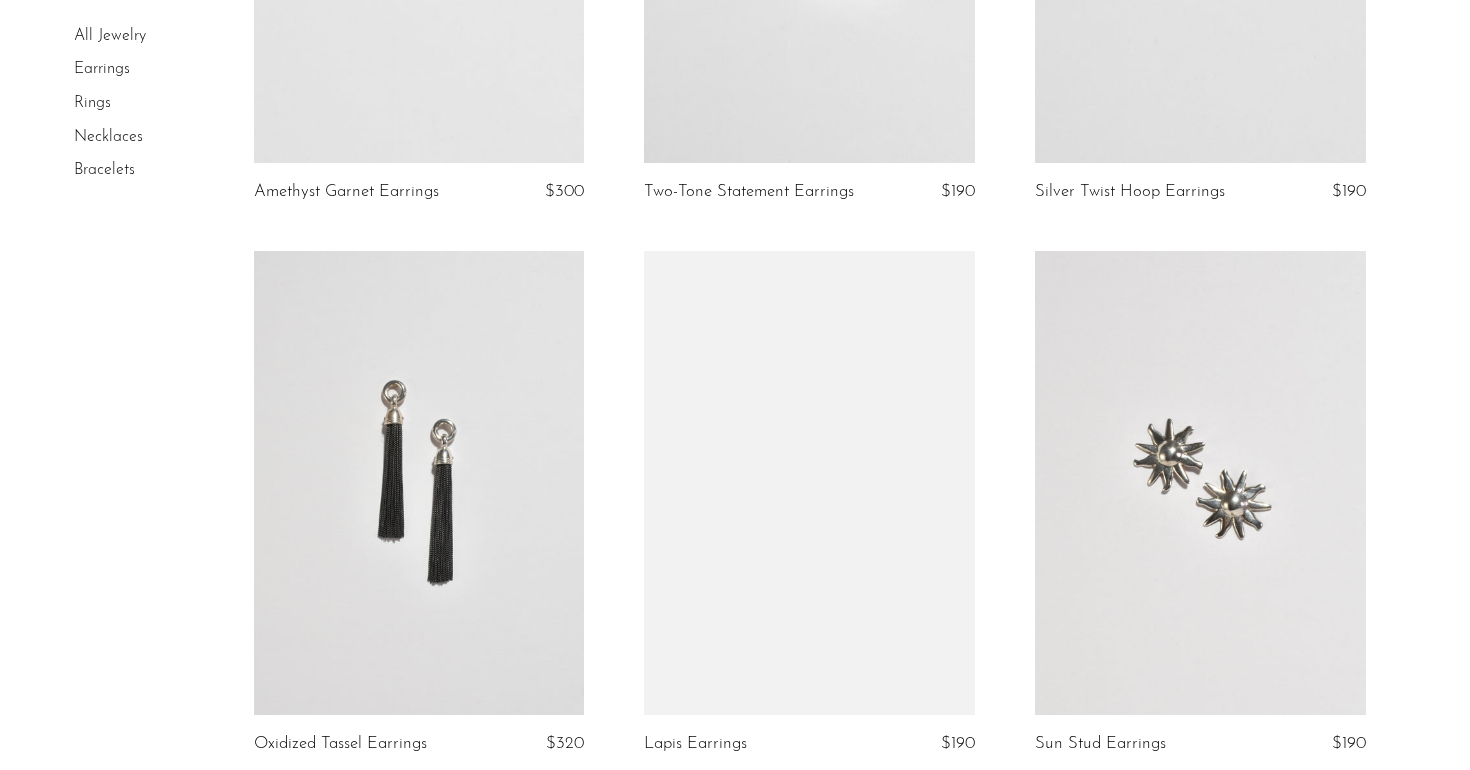 scroll, scrollTop: 1040, scrollLeft: 0, axis: vertical 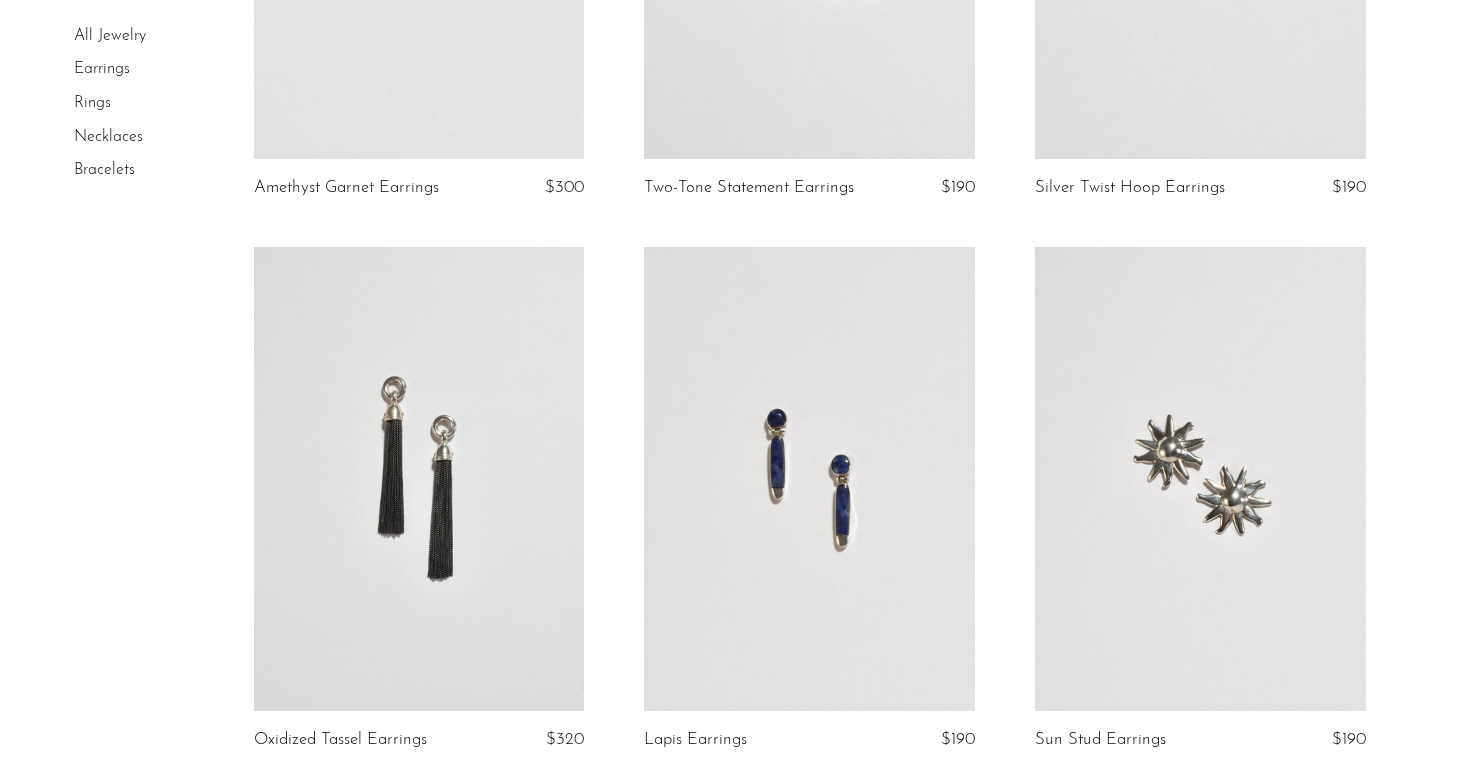 click at bounding box center [419, 478] 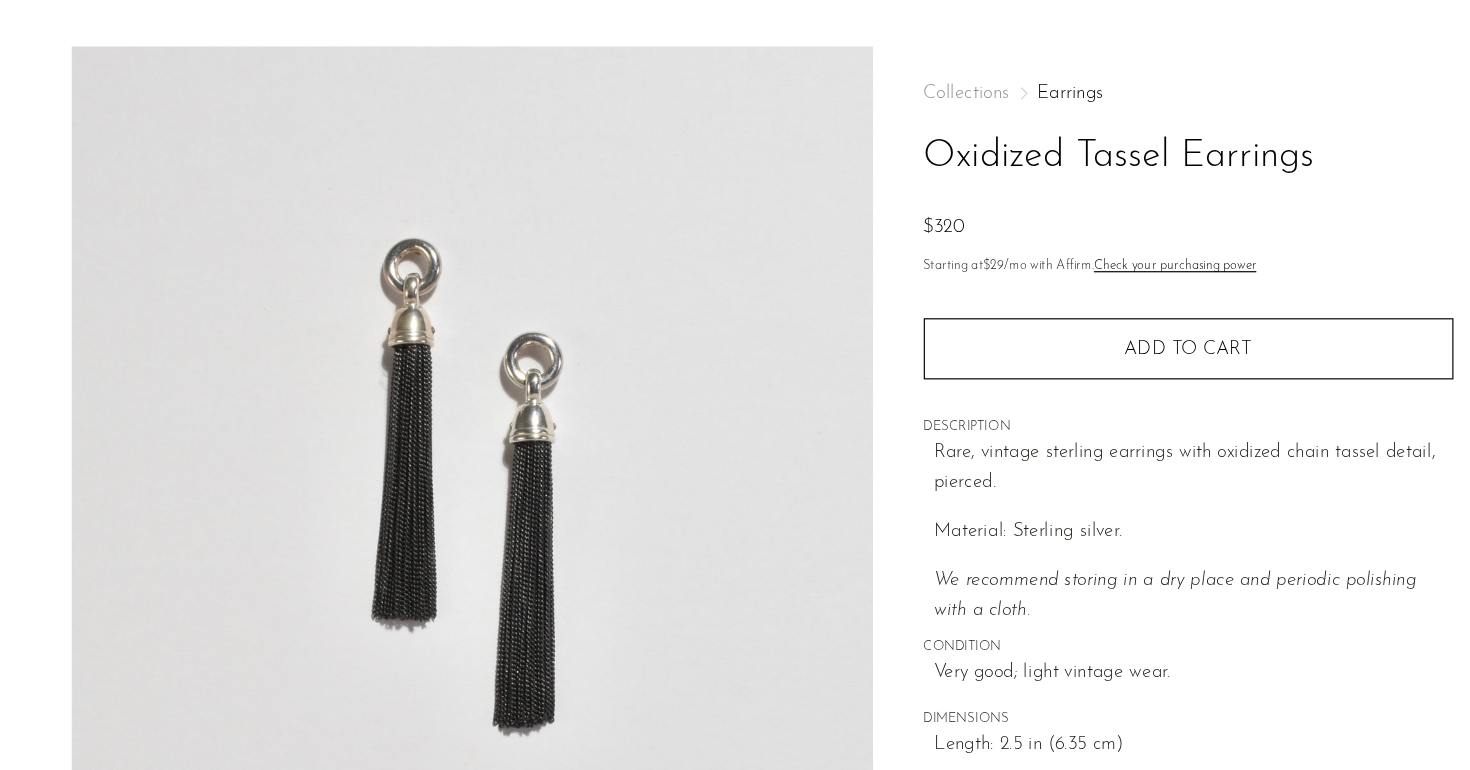 scroll, scrollTop: 0, scrollLeft: 0, axis: both 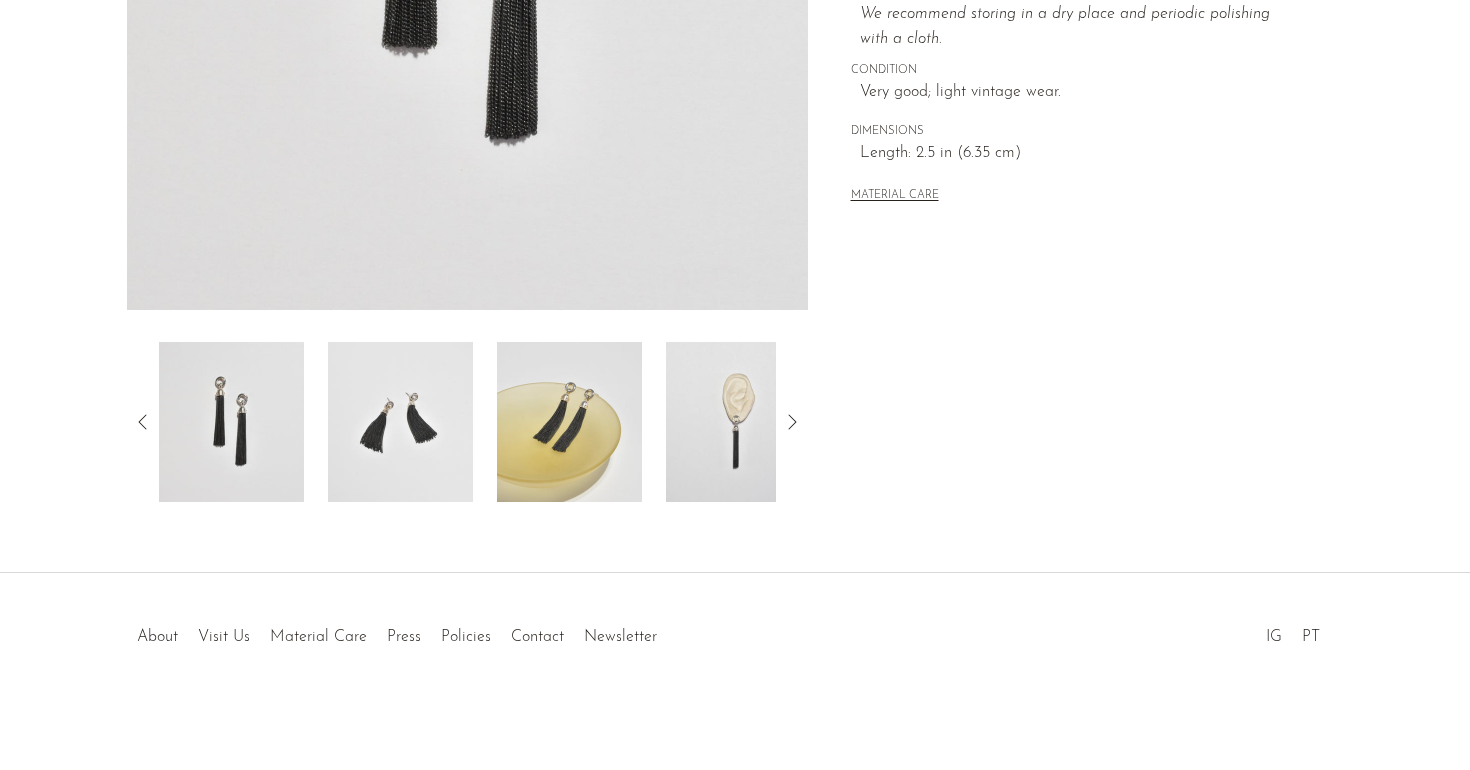 click at bounding box center [569, 422] 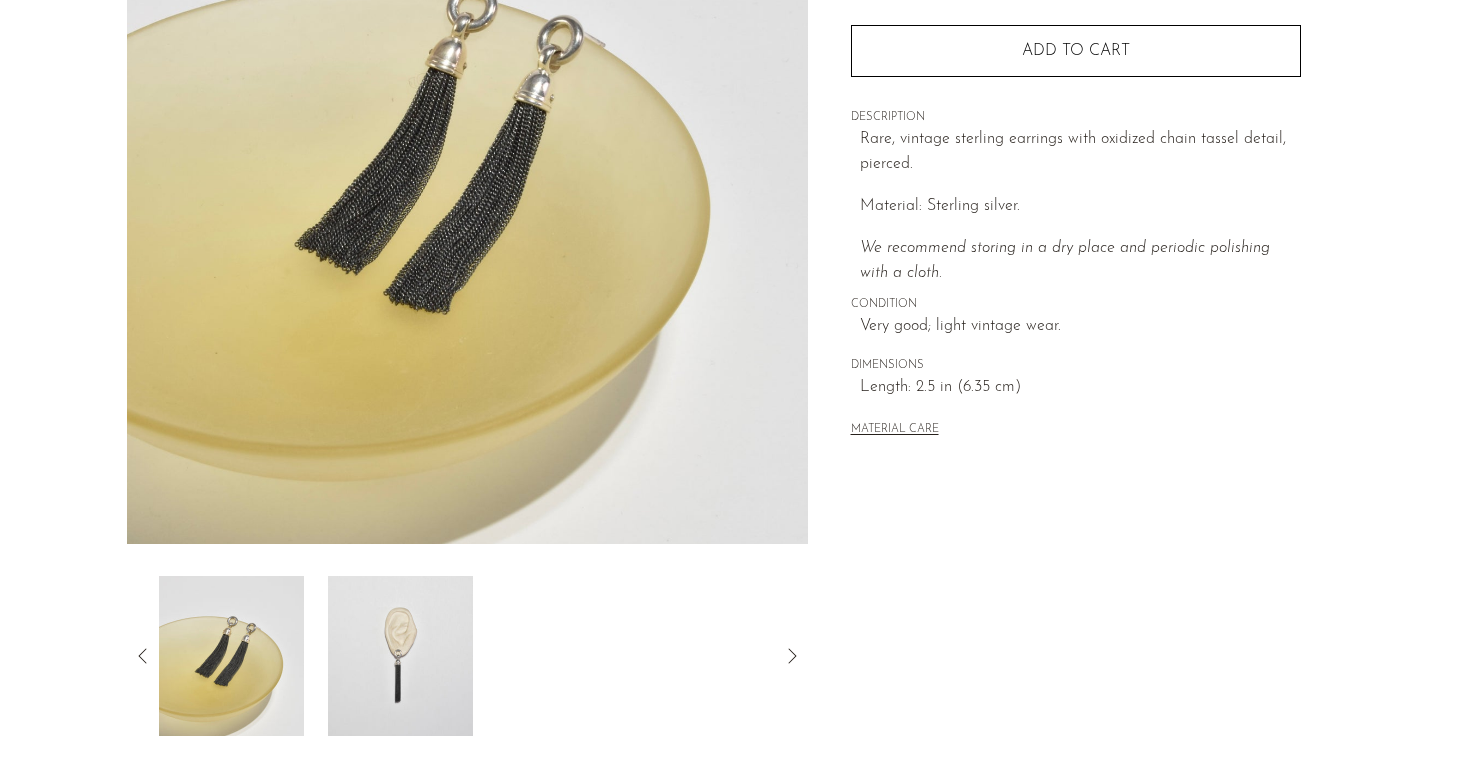 scroll, scrollTop: 448, scrollLeft: 0, axis: vertical 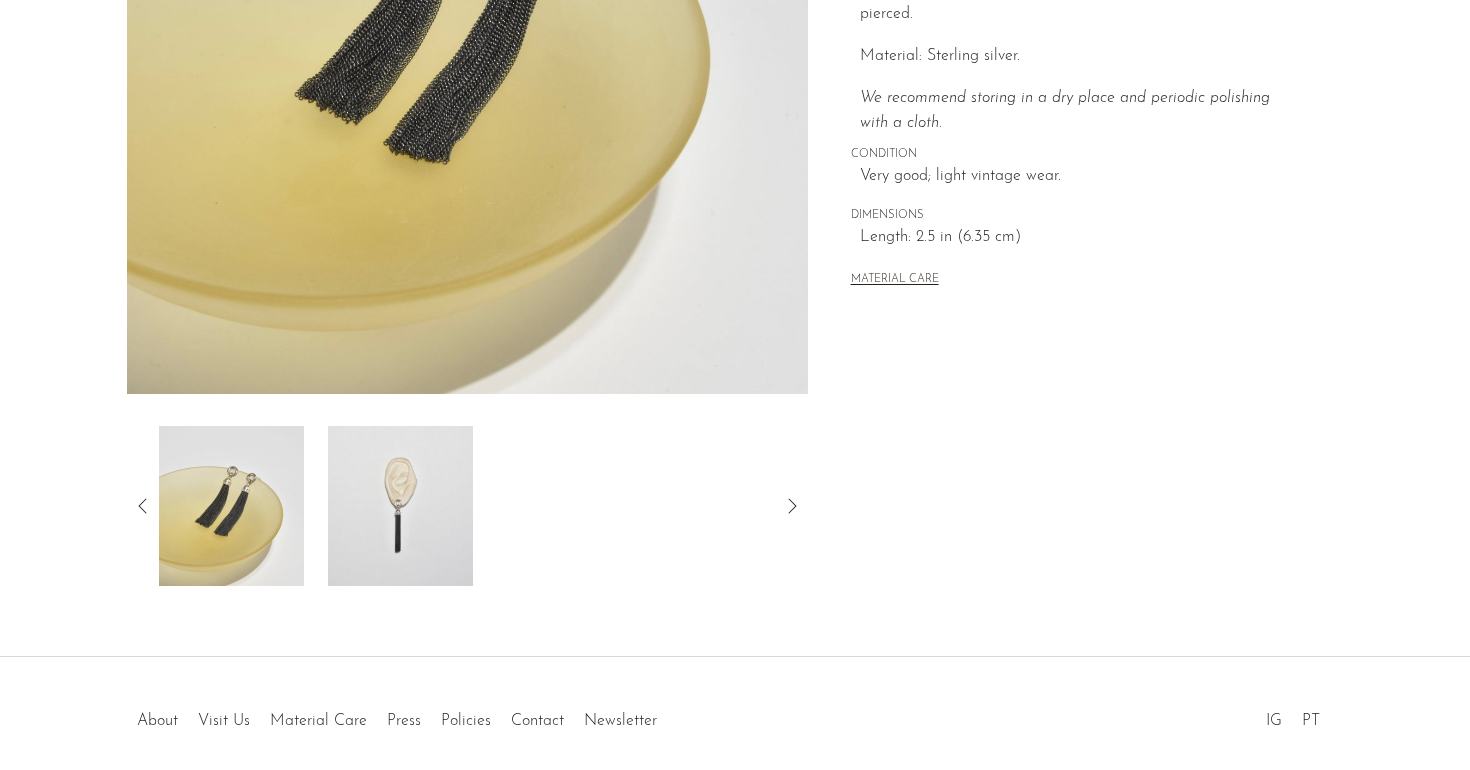 click at bounding box center (400, 506) 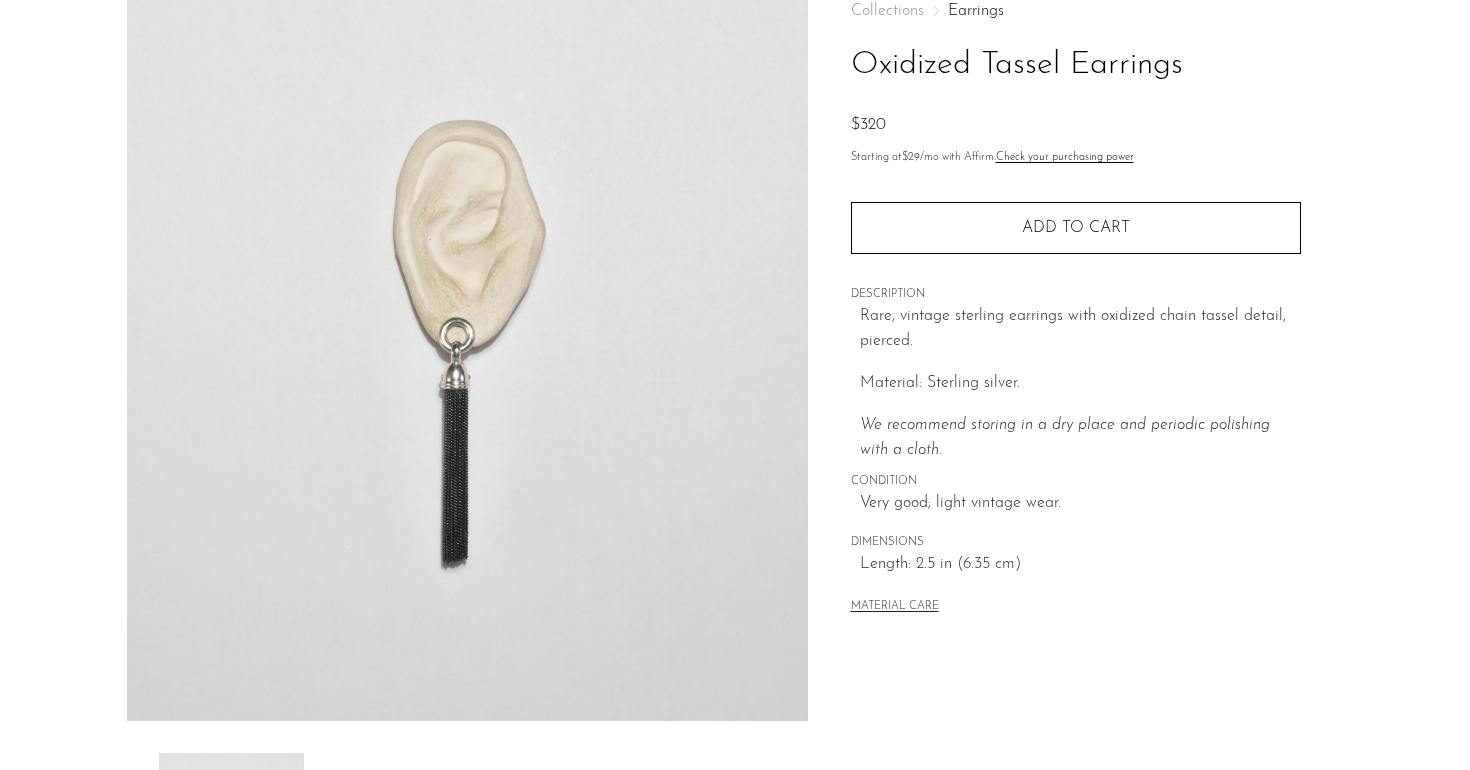 scroll, scrollTop: 123, scrollLeft: 0, axis: vertical 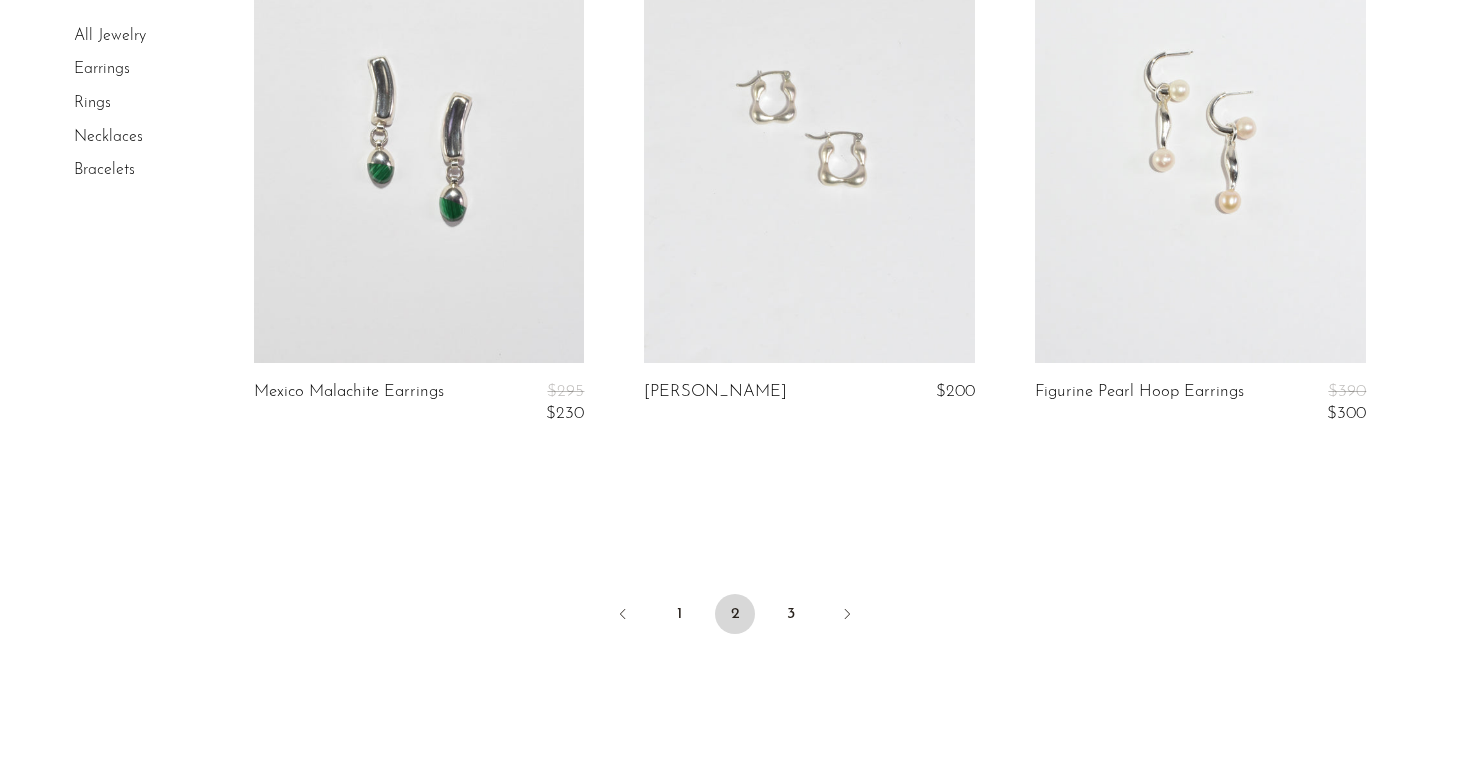 click at bounding box center [1200, 130] 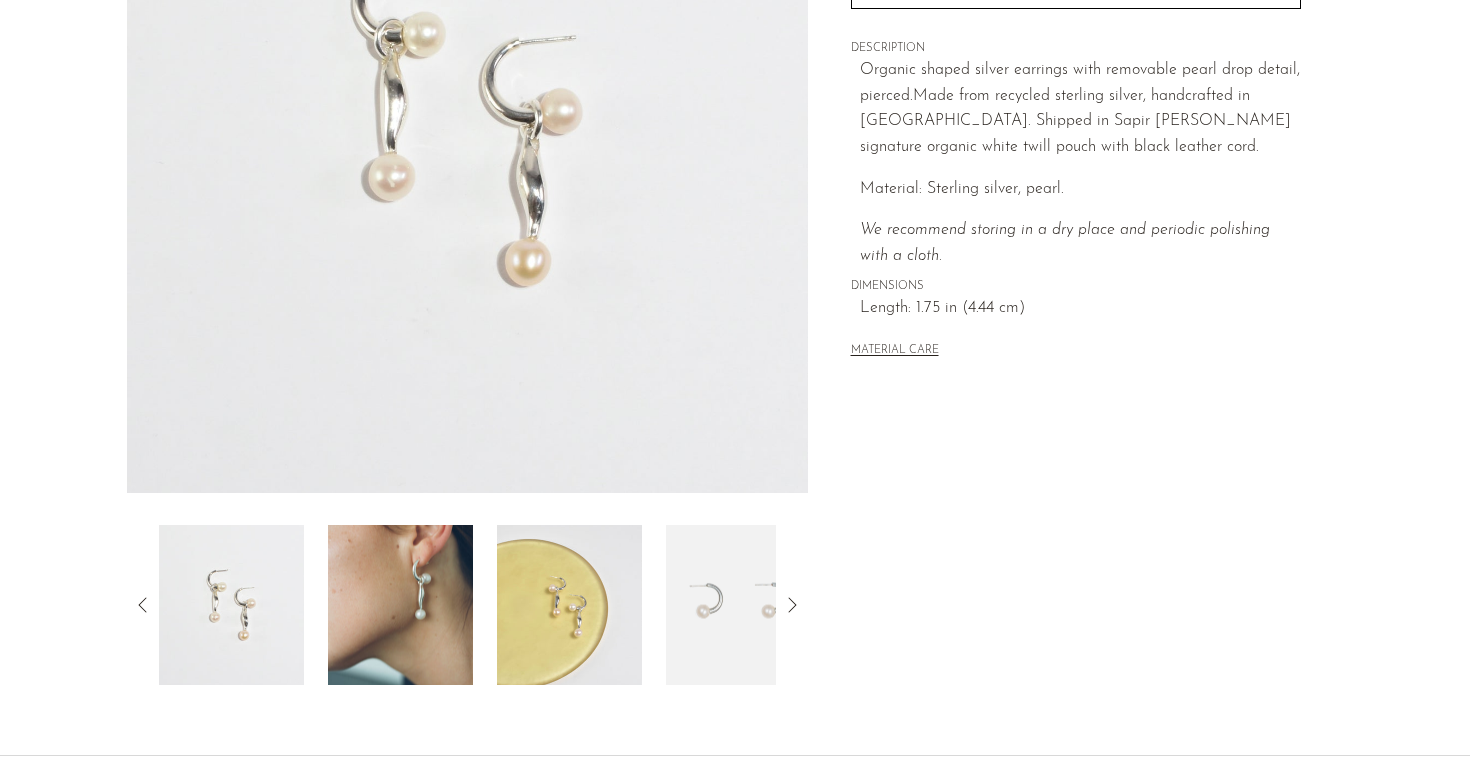 scroll, scrollTop: 348, scrollLeft: 0, axis: vertical 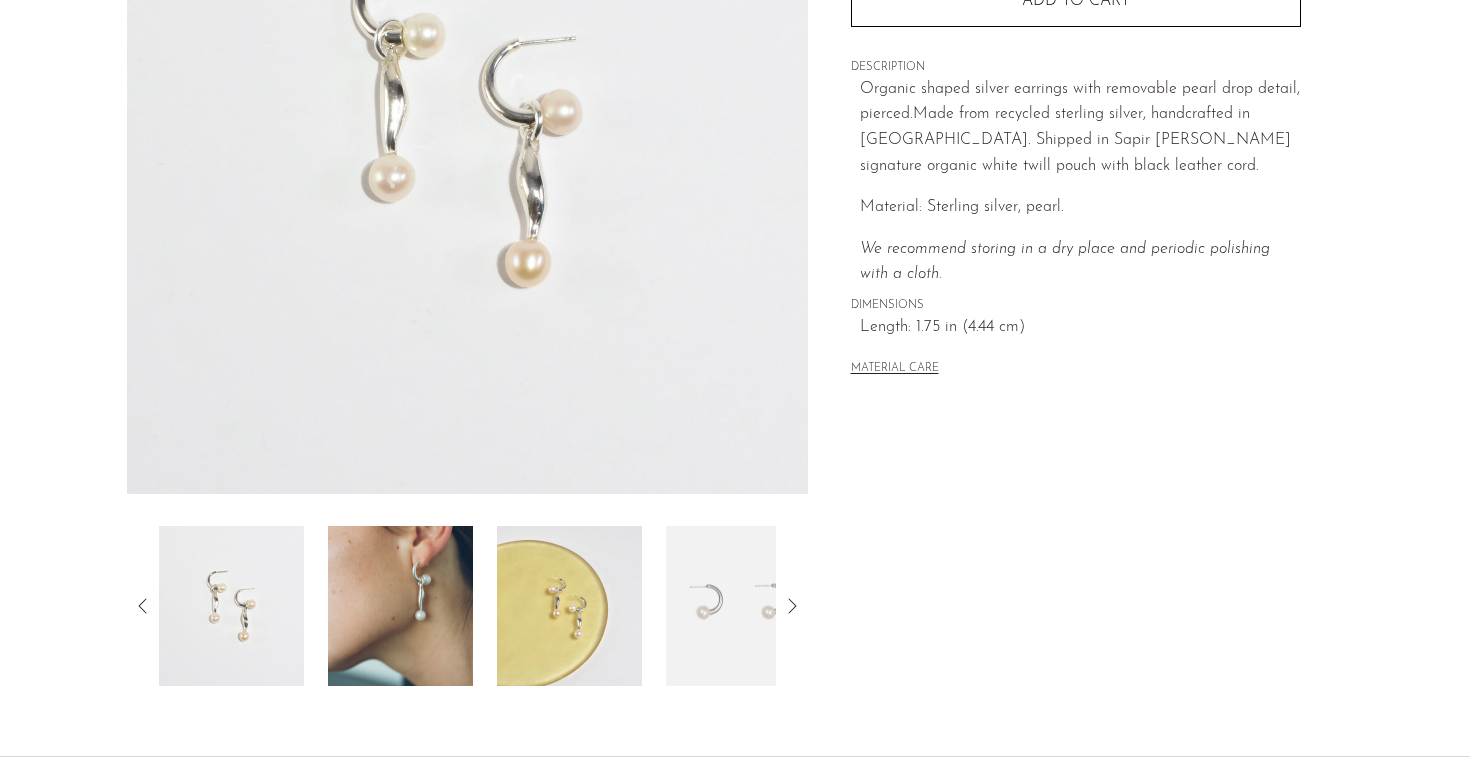 click at bounding box center [400, 606] 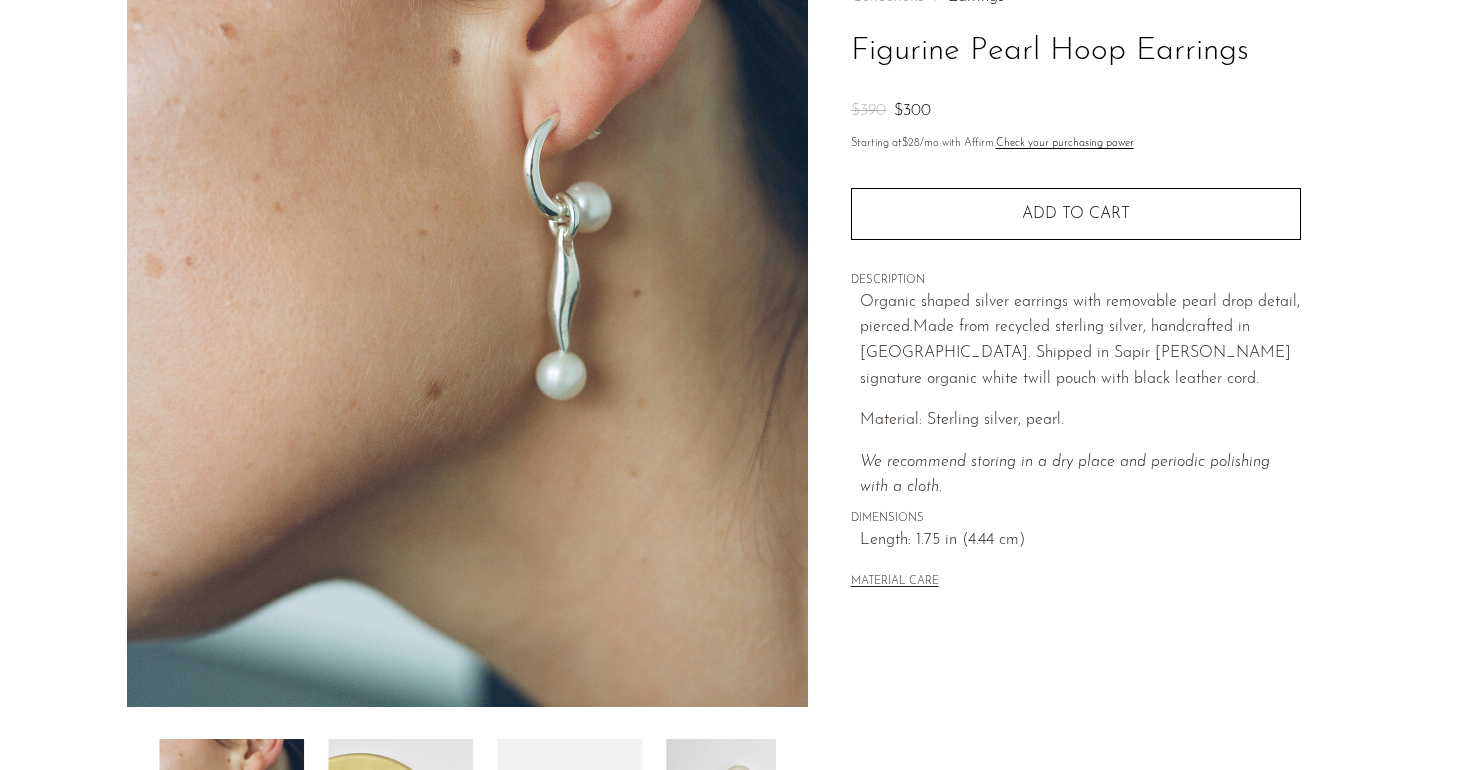 scroll, scrollTop: 112, scrollLeft: 0, axis: vertical 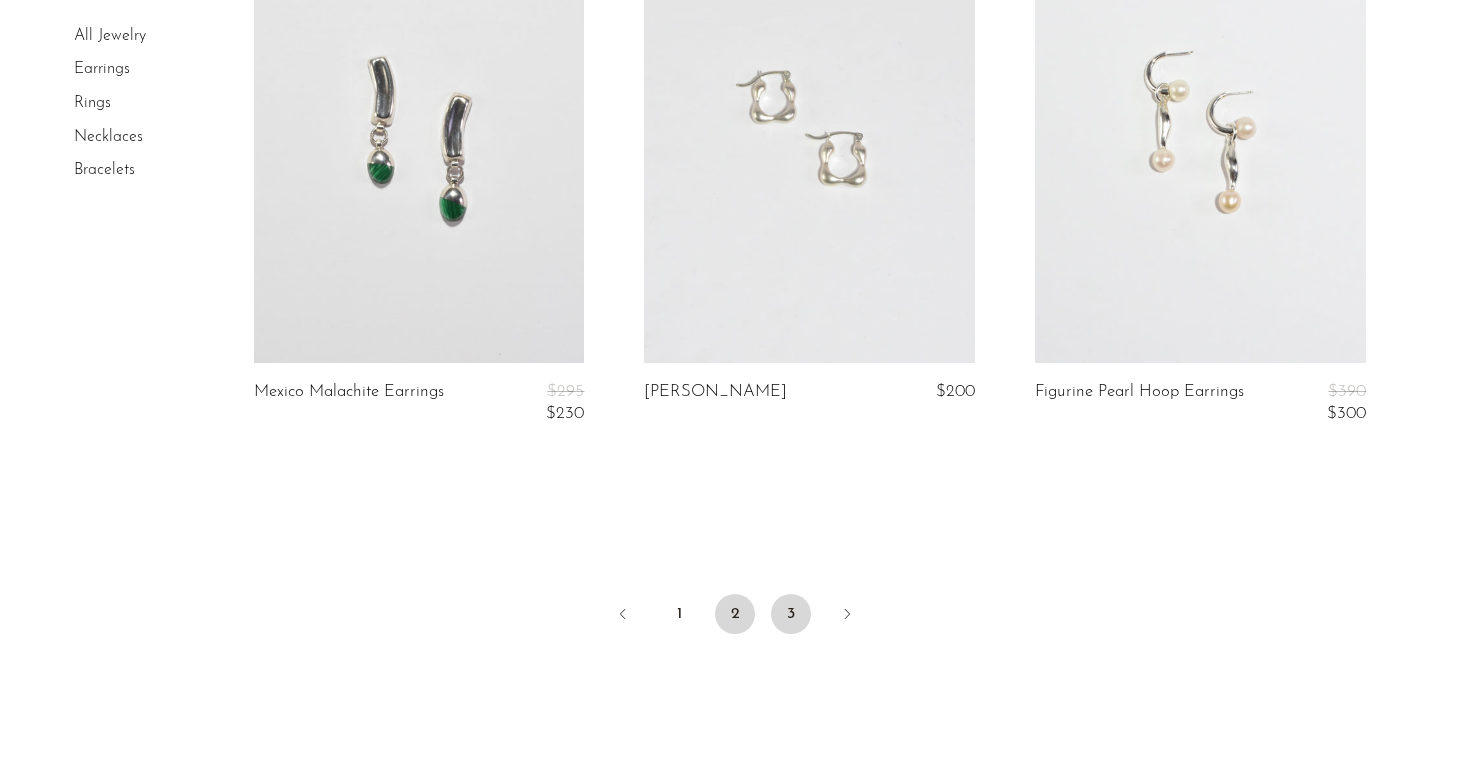 click on "3" at bounding box center [791, 614] 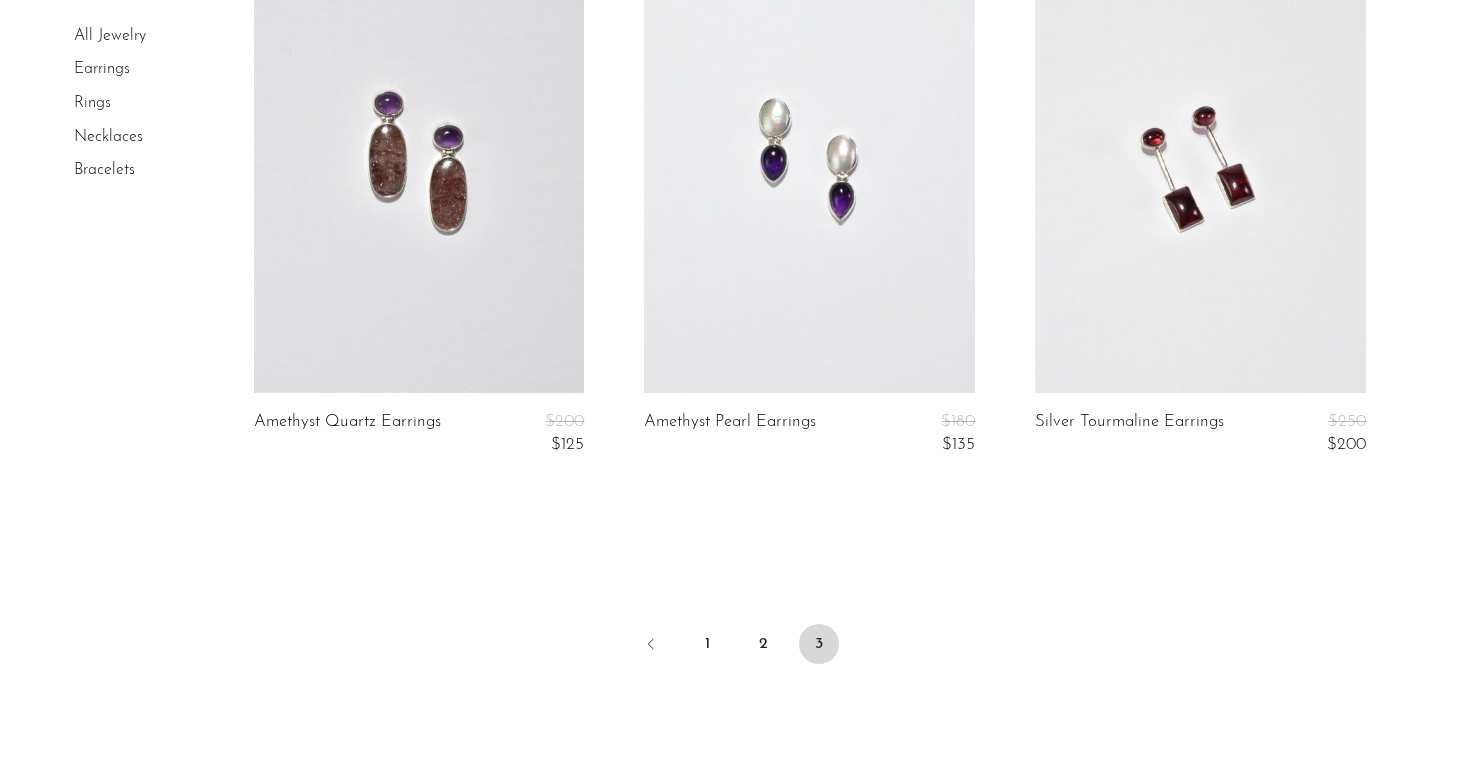 scroll, scrollTop: 210, scrollLeft: 0, axis: vertical 